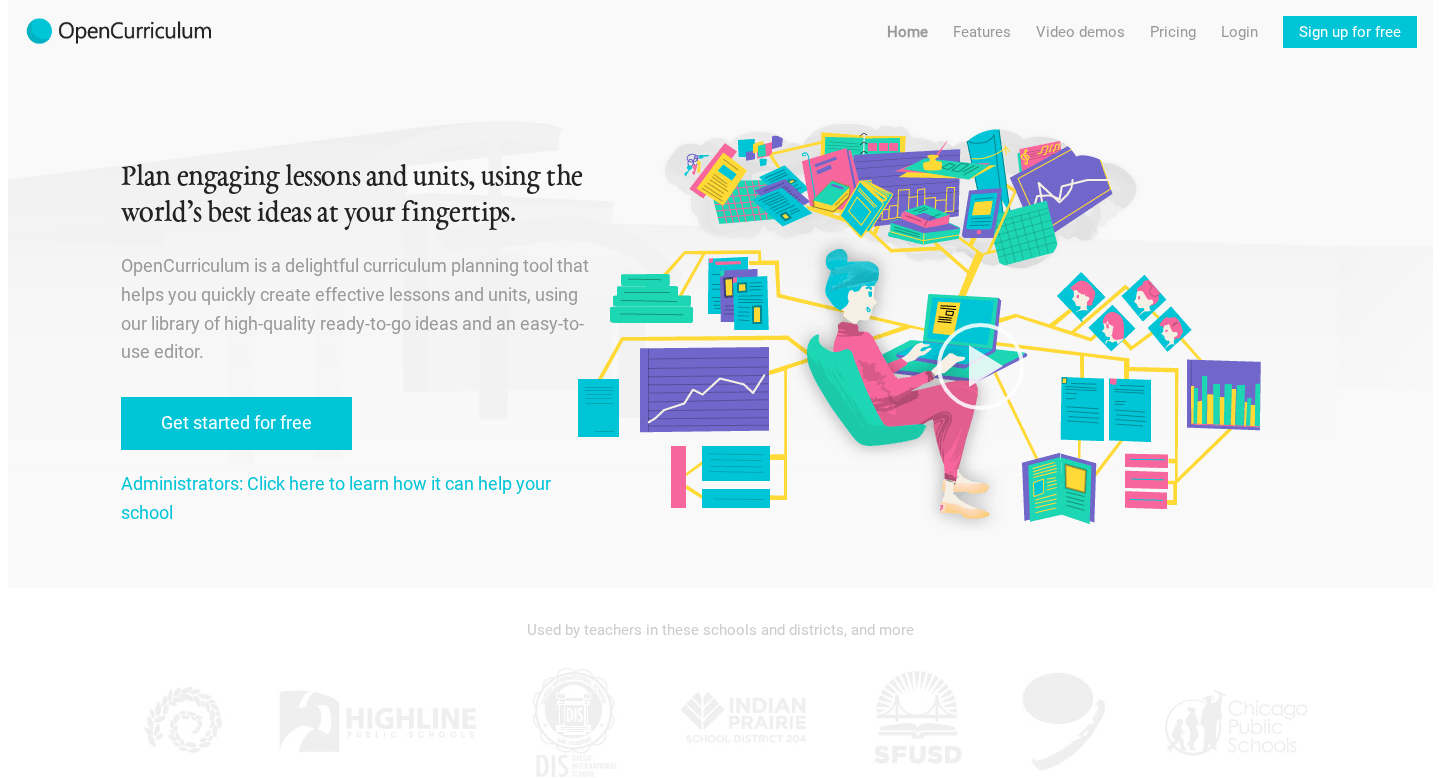 scroll, scrollTop: 0, scrollLeft: 0, axis: both 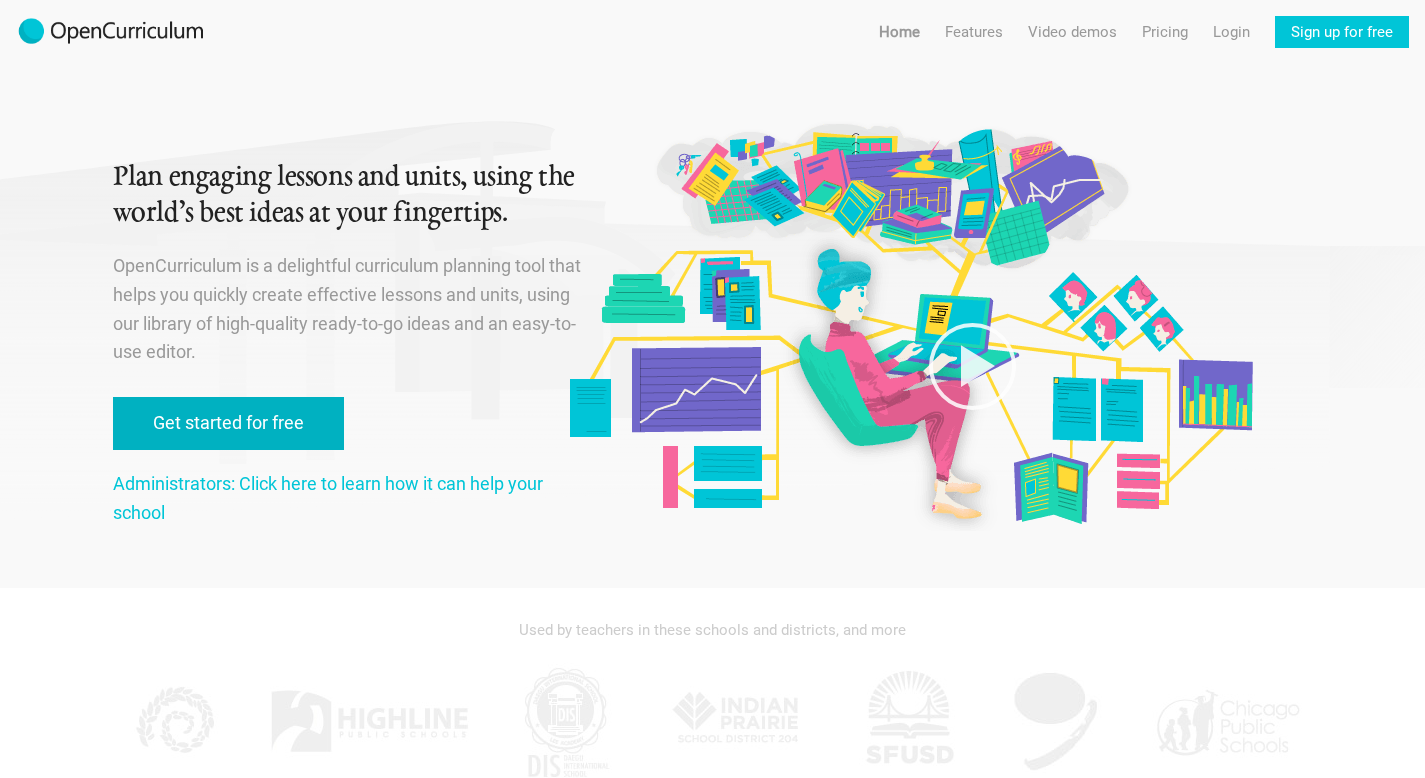 click on "Get started for free" at bounding box center [228, 423] 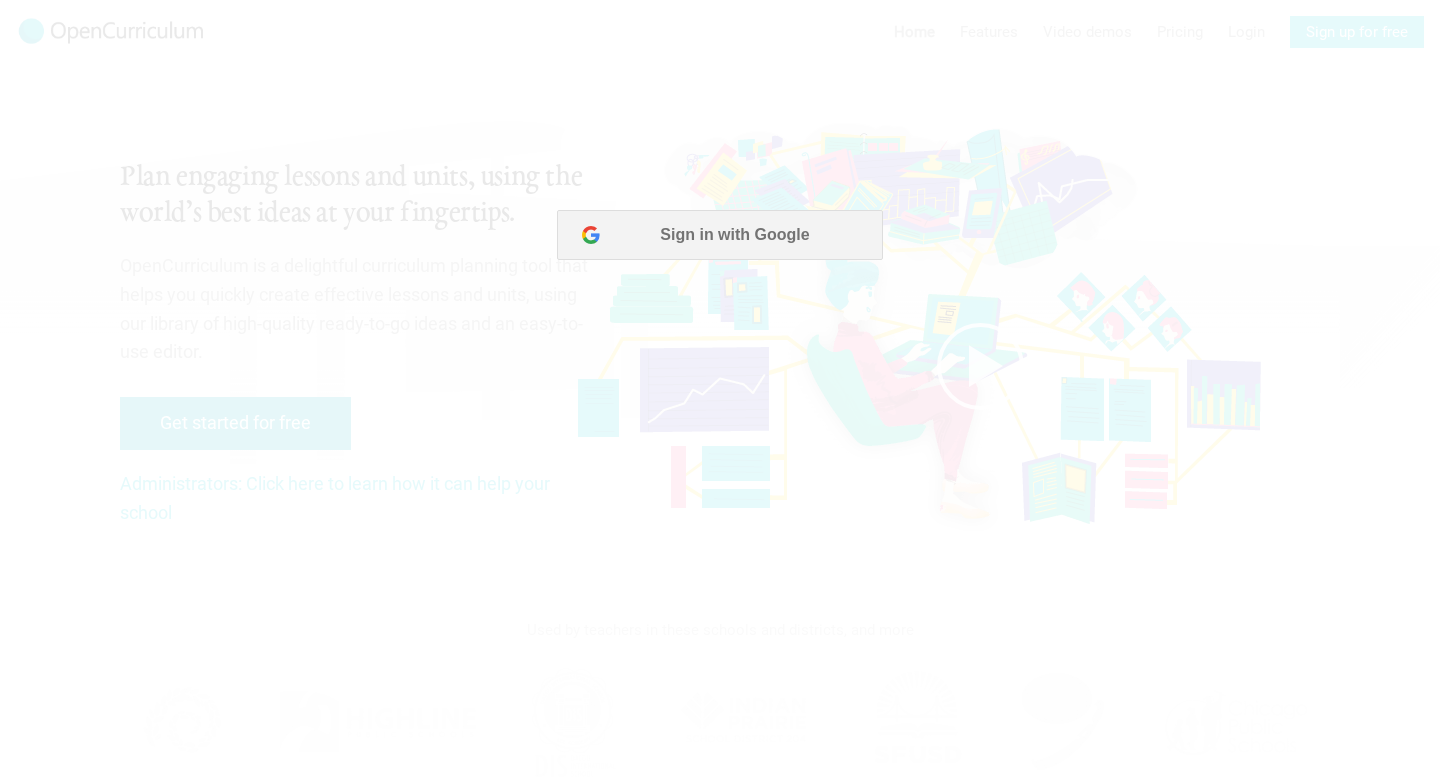 scroll, scrollTop: 0, scrollLeft: 0, axis: both 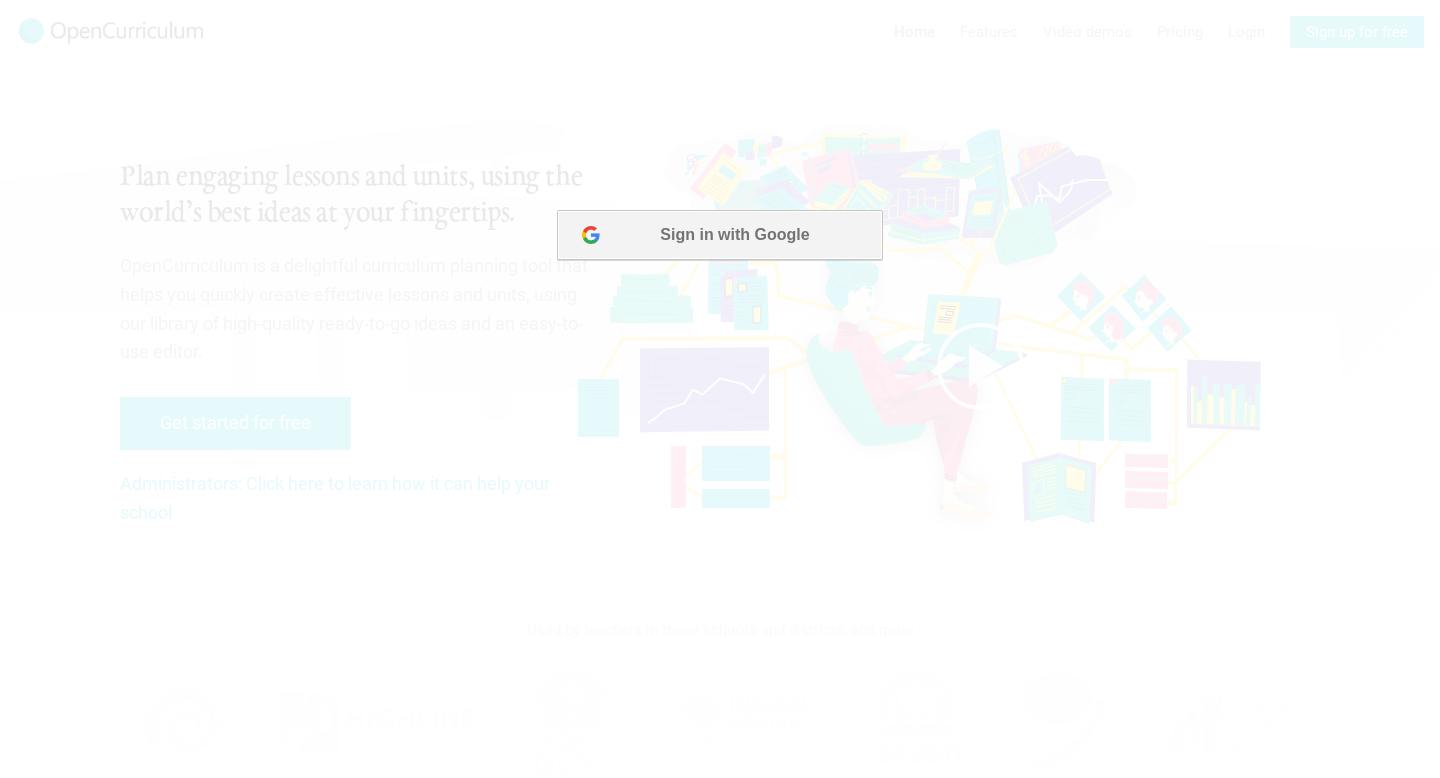 click on "Sign in with Google" at bounding box center [719, 235] 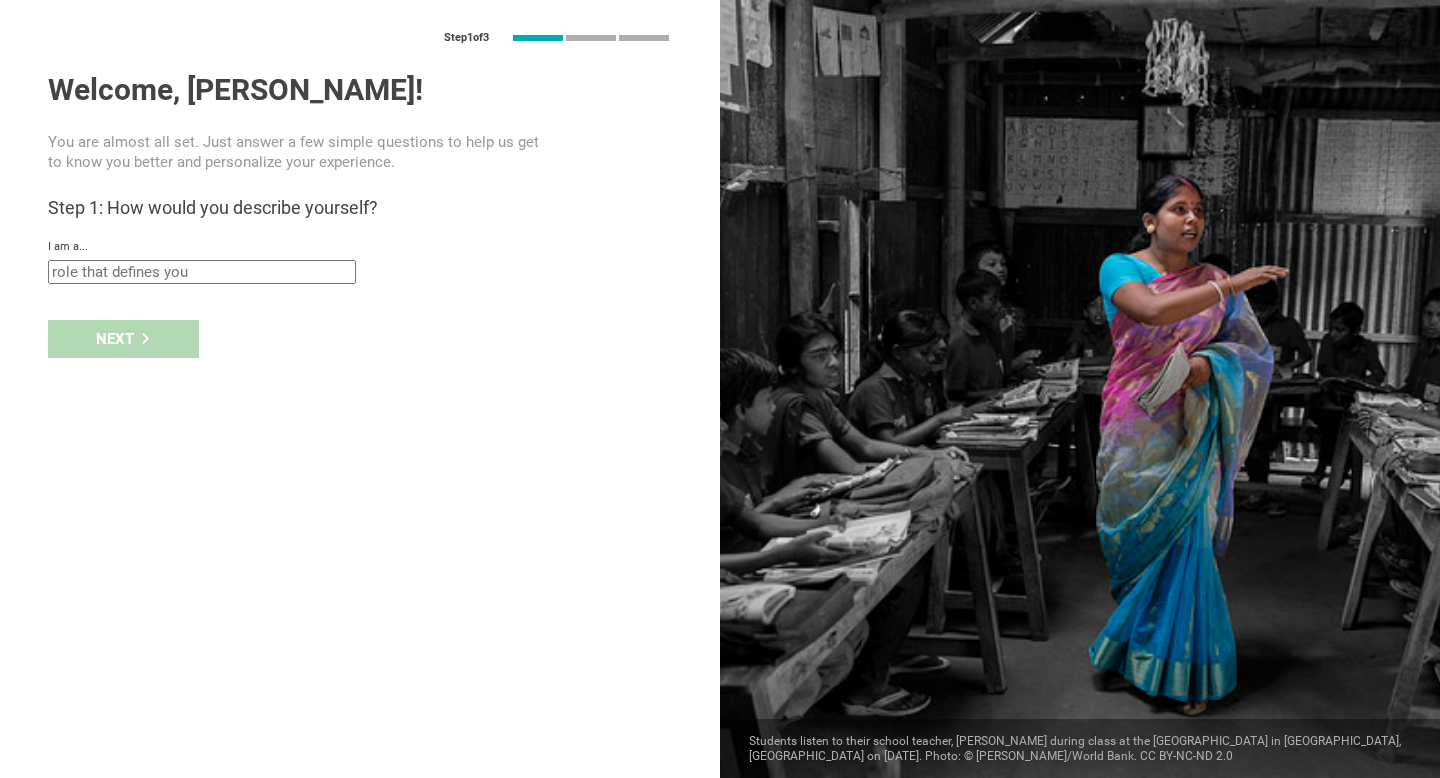 click on "Step  1  of  3 Welcome, deanna! You are almost all set. Just answer a few simple questions to help us get to know you better and personalize your experience. Step 1: How would you describe yourself? I am a... Teacher Professor / Lecturer Instructional Coach Vice Principal or Principal Curriculum writer / Instructional designer School / district Administrator EdTech maker / enthusiast at the school school district college university program institute company organization in Step 2: What do you teach? I teach Mathematics English (Language Arts) Science Social Studies Other select from specific areas to the students of Grade Grade Class Year Level Standard select from grades 1 2 3 4 5 6 7 8 9 10 11 12 13 When describing my students, I would say that select from all phrases that apply there are students of various level of skill there are a few that perform well, but the rest are low-achievers there are a few that perform poorly, but the rest do well they are mostly low-achievers they are mostly high-achievers" at bounding box center [360, 389] 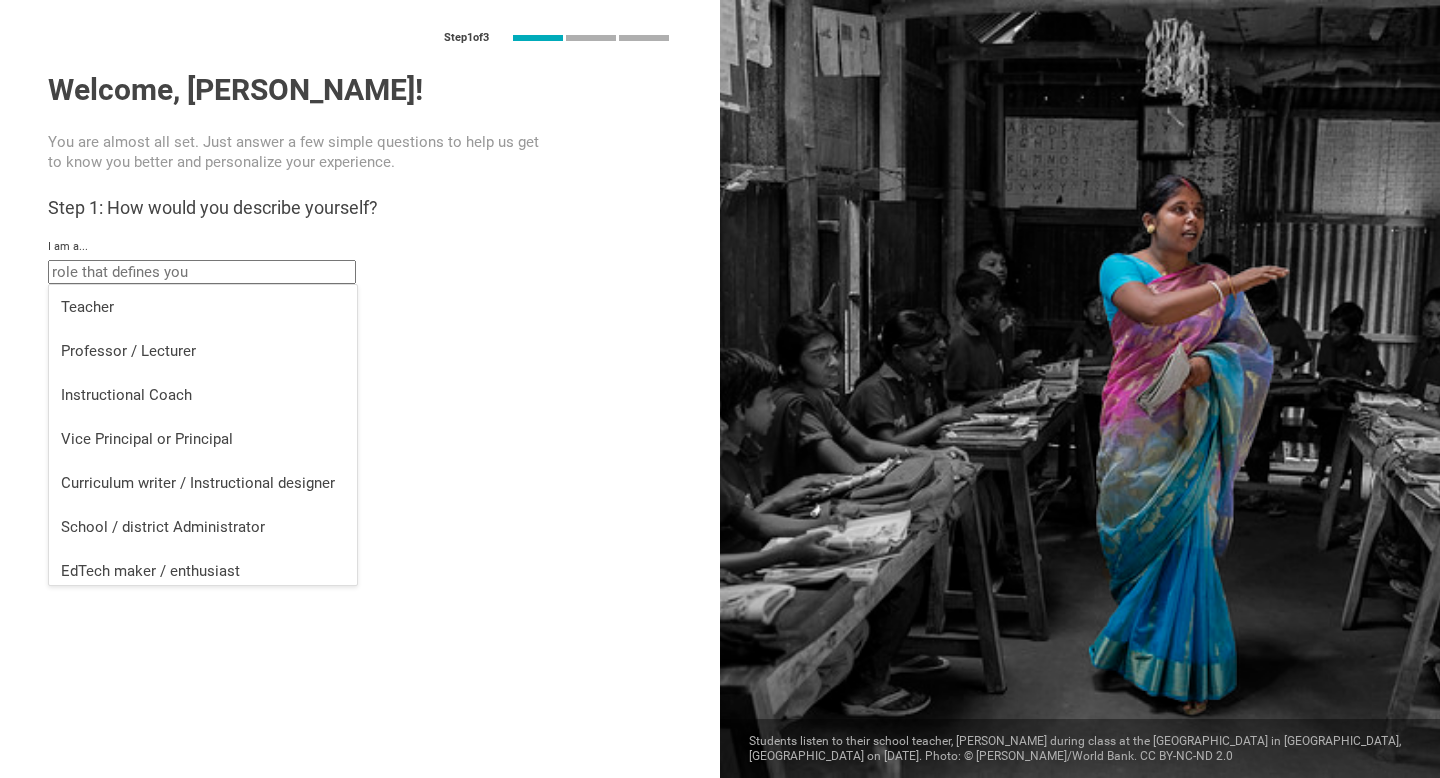 click at bounding box center [202, 272] 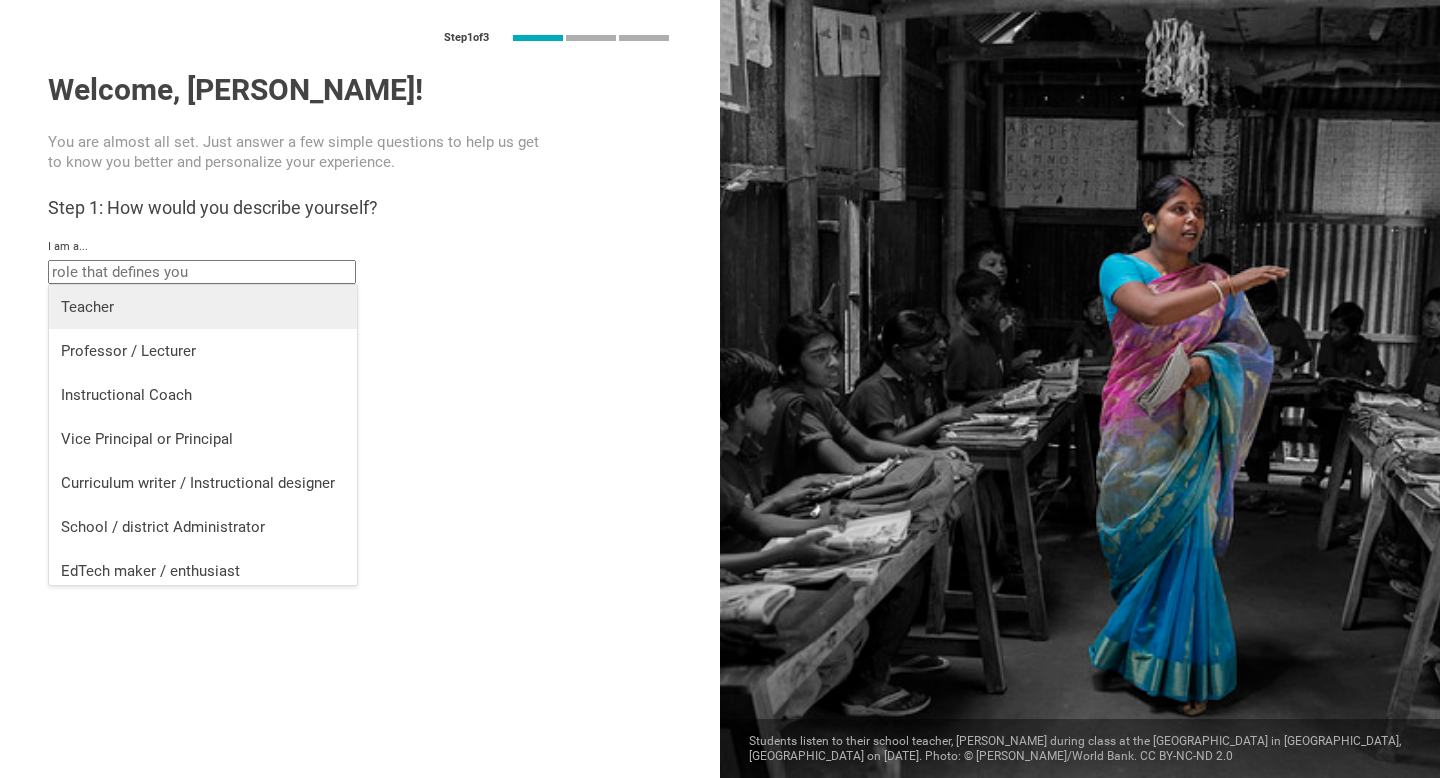 click on "Teacher" at bounding box center (203, 307) 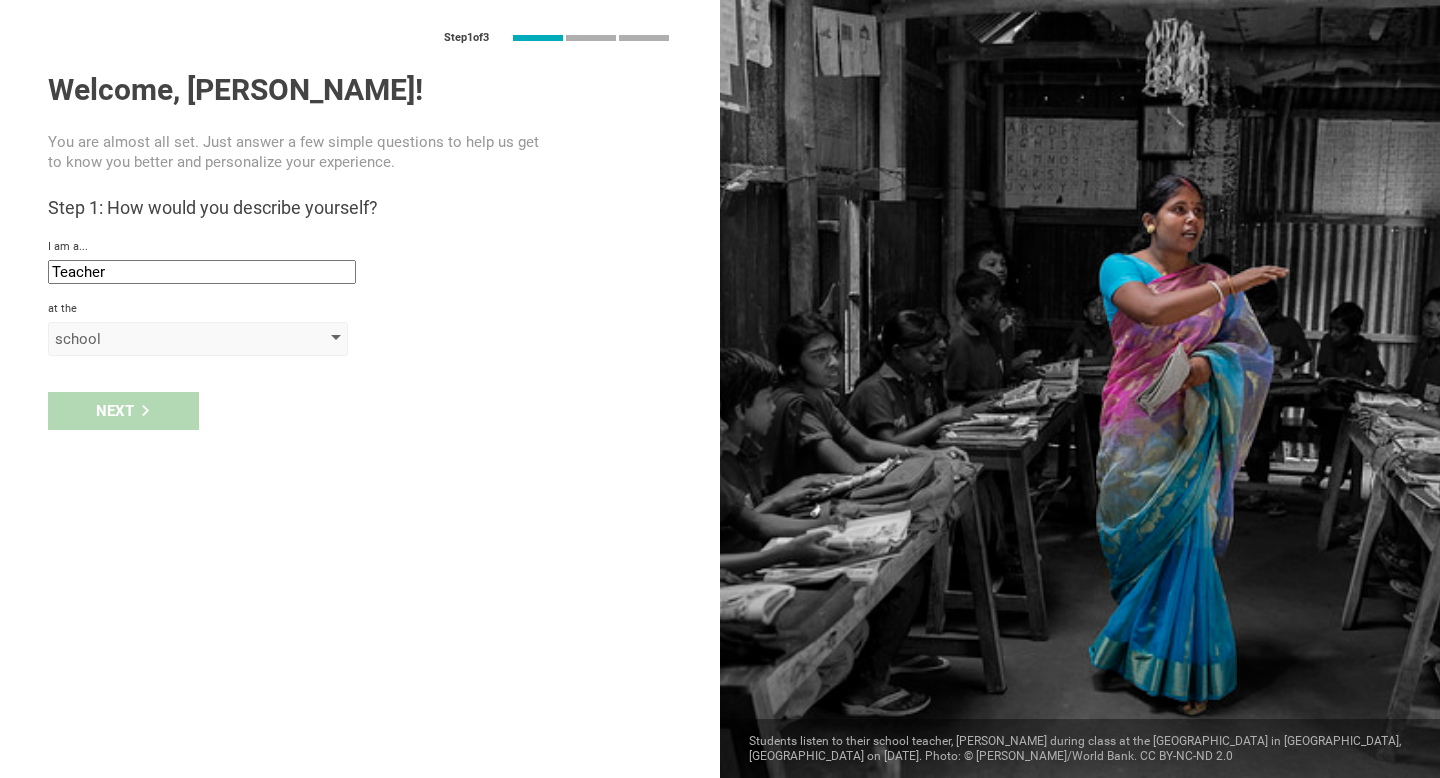 click on "school" at bounding box center [169, 339] 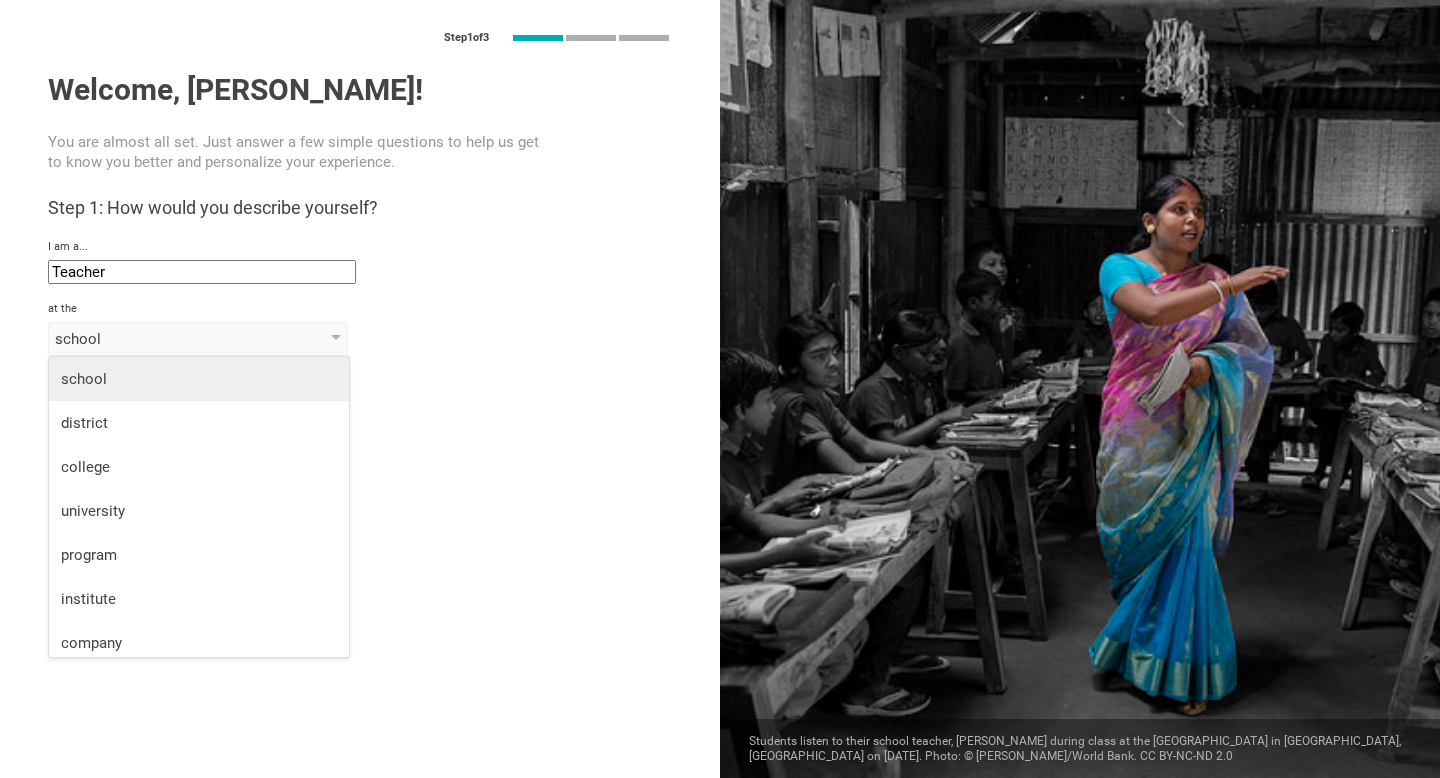 click on "school" at bounding box center (199, 379) 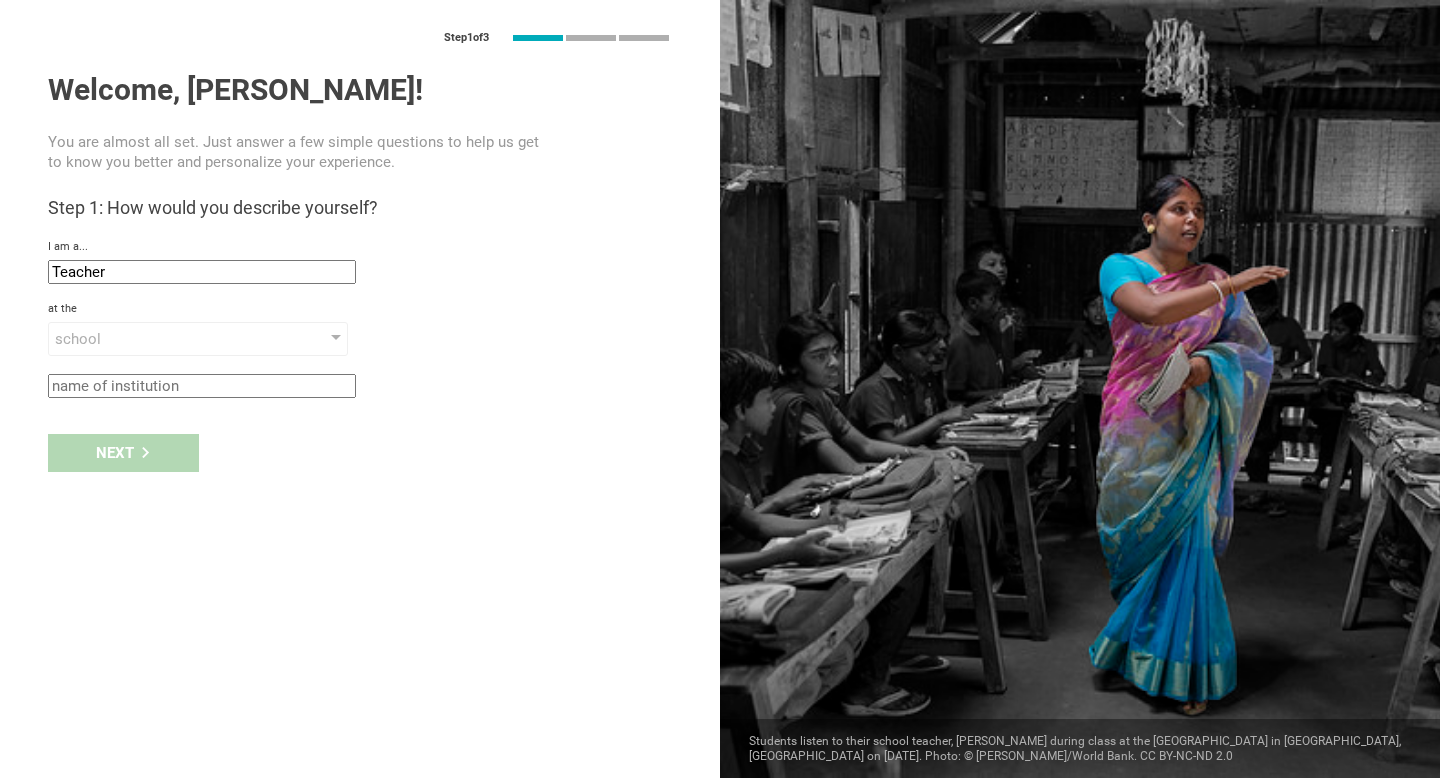 click 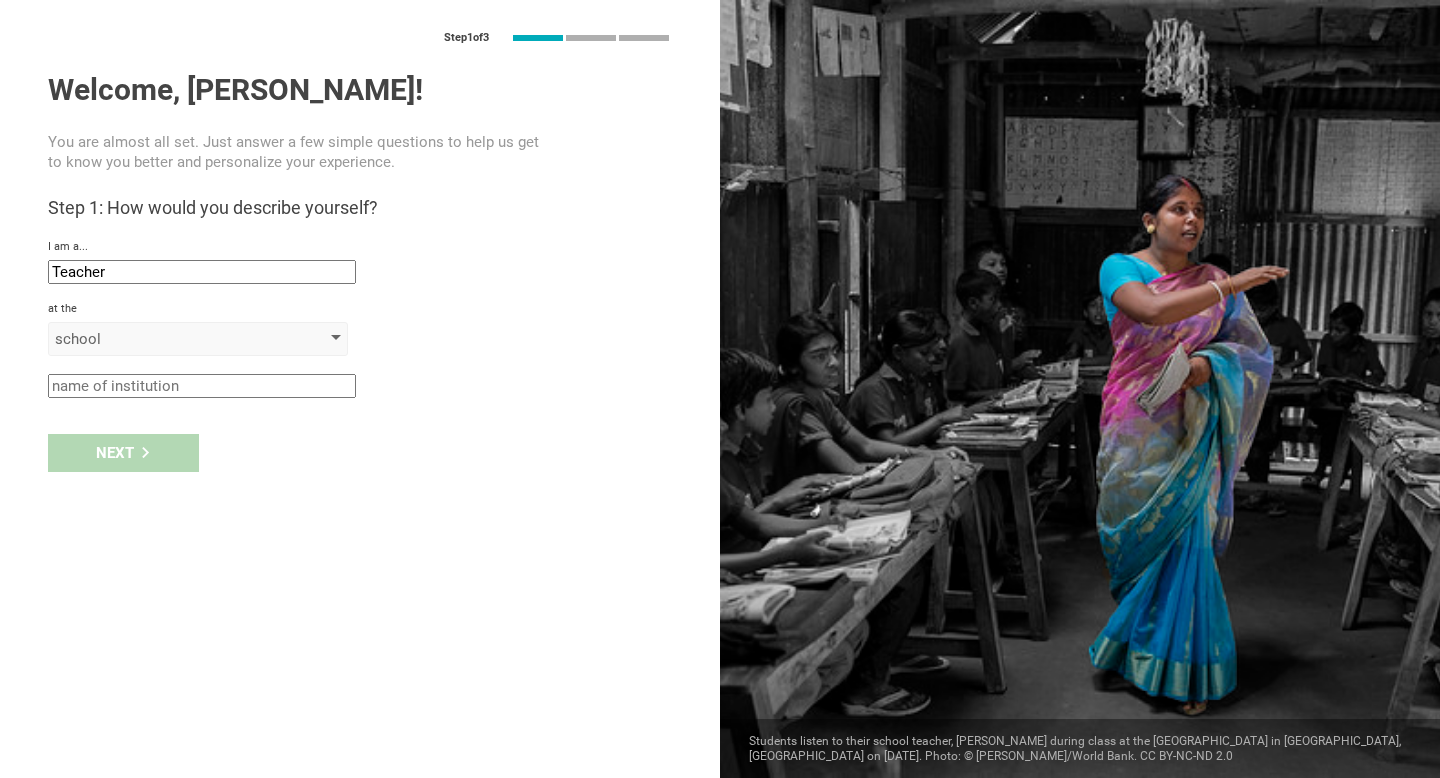 click on "school" at bounding box center [169, 339] 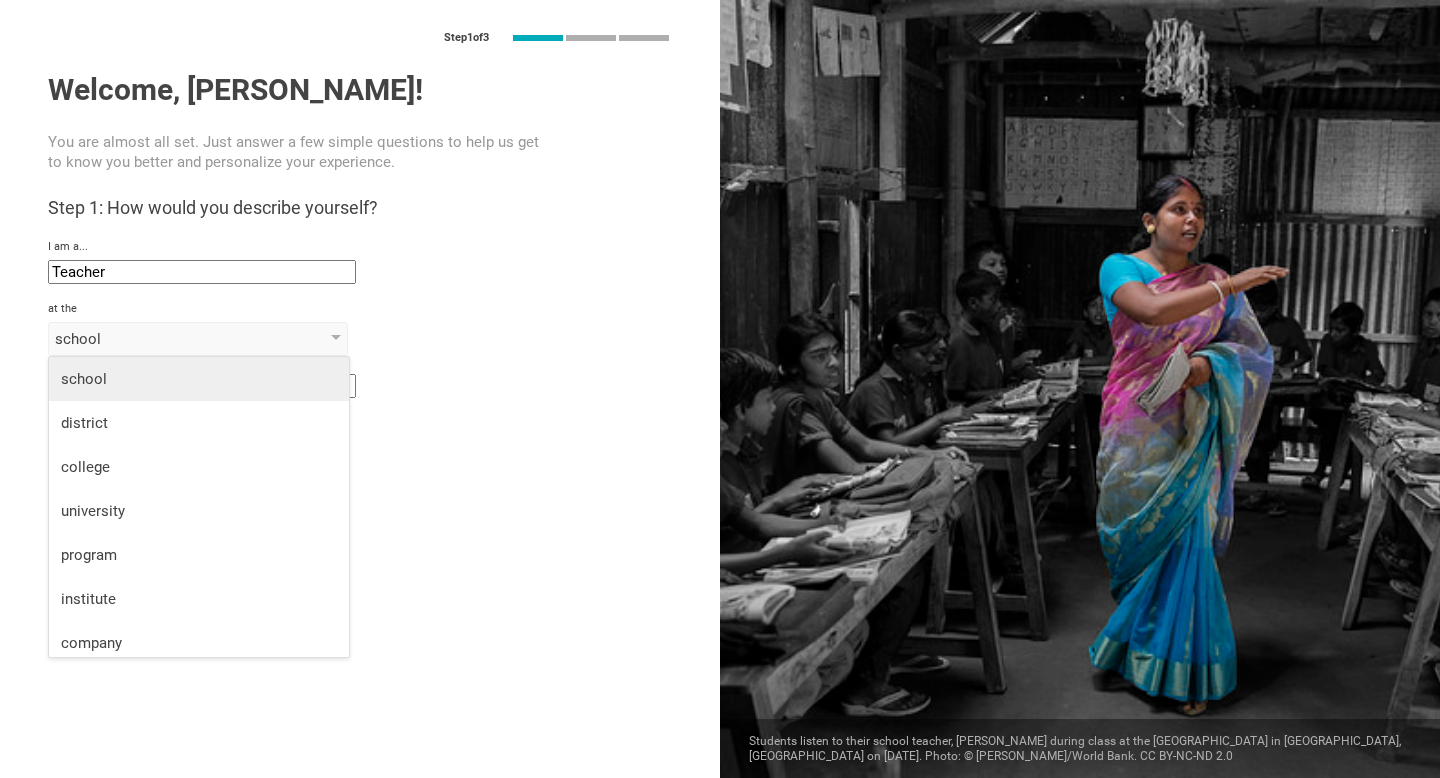 click on "school" at bounding box center [199, 379] 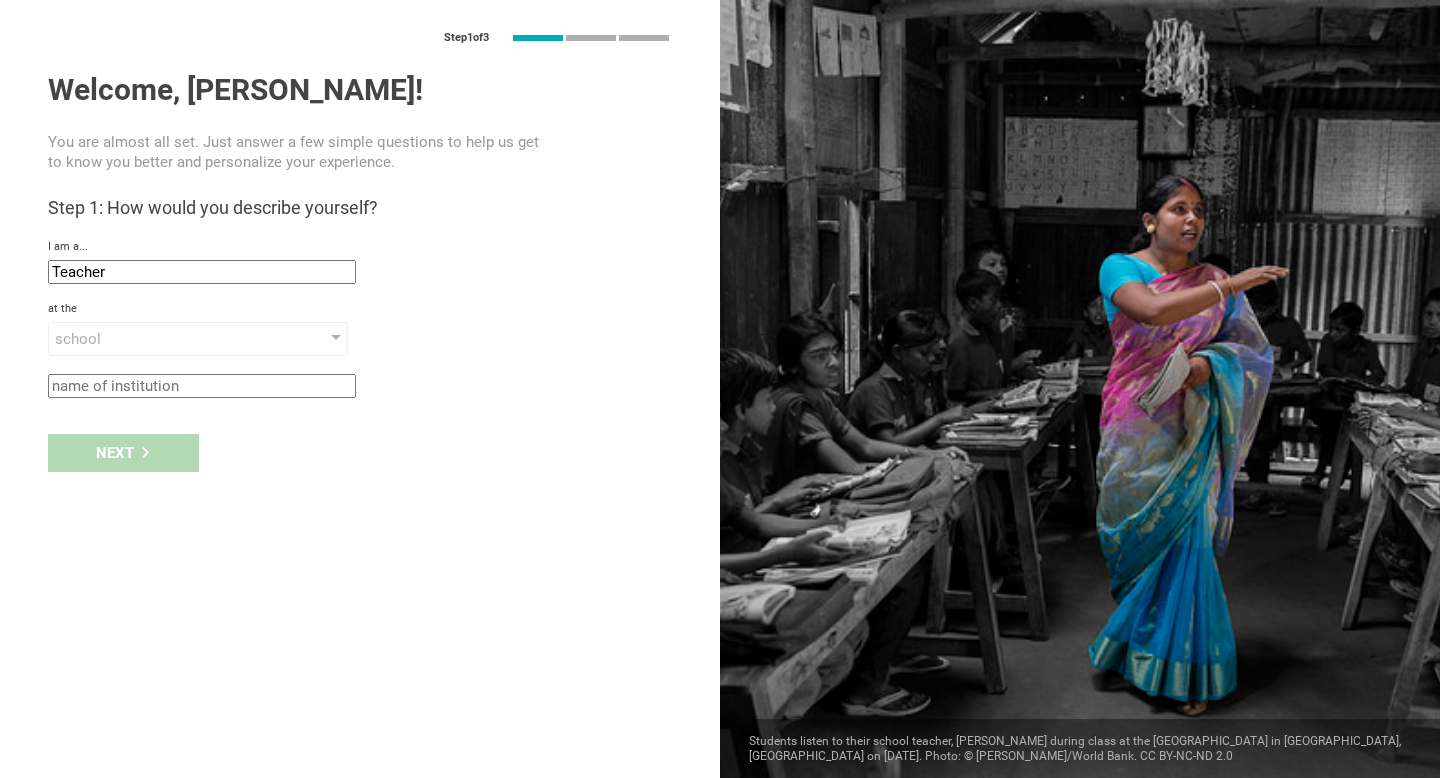 click 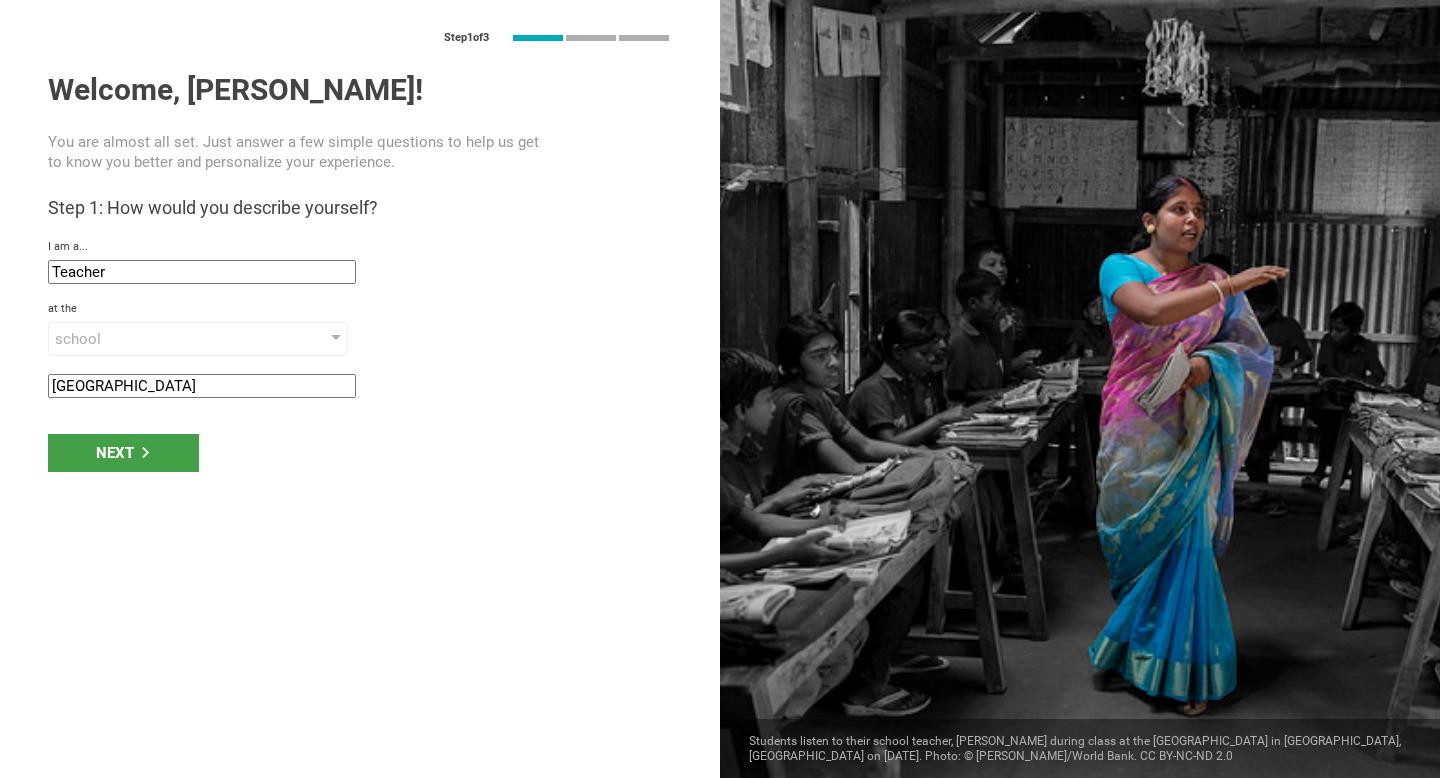 type on "san clemente high school" 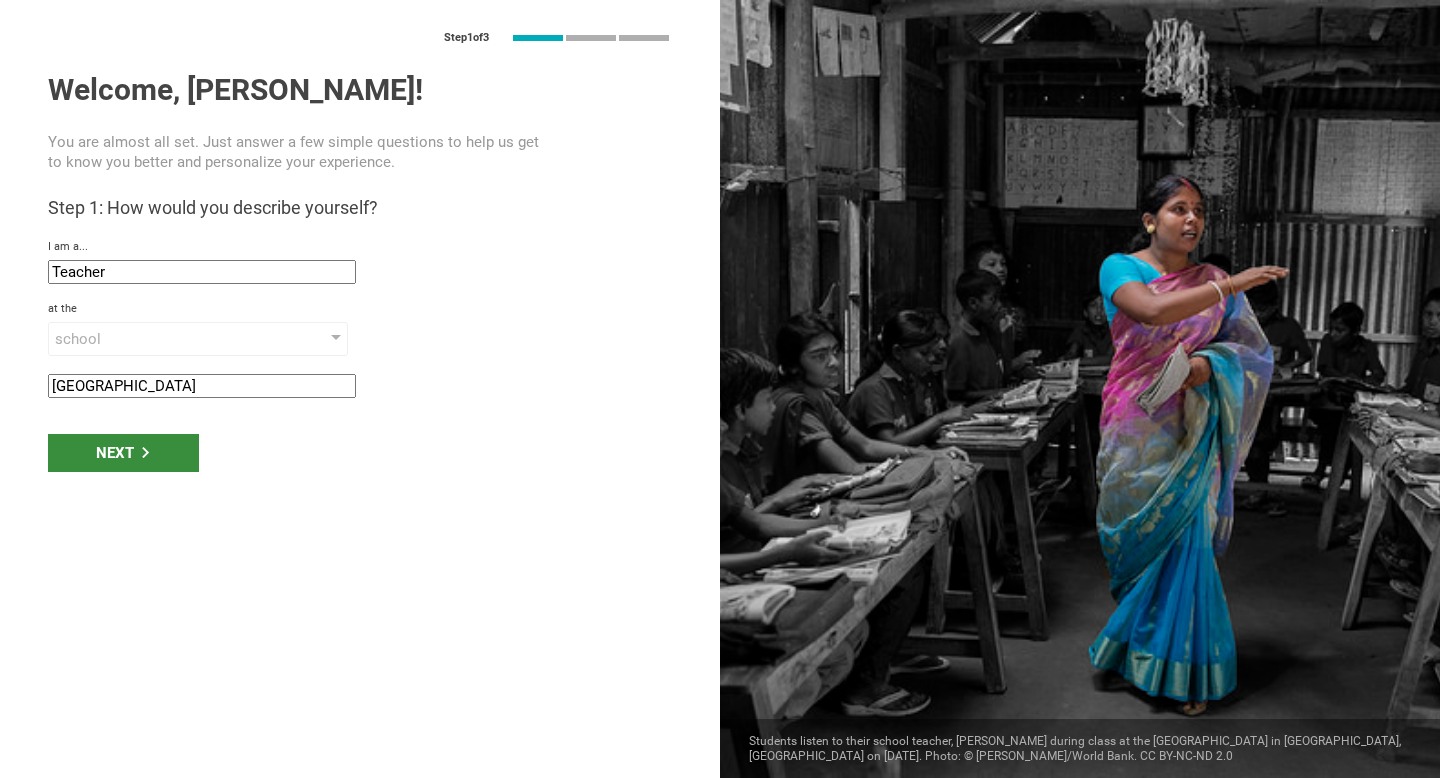 click 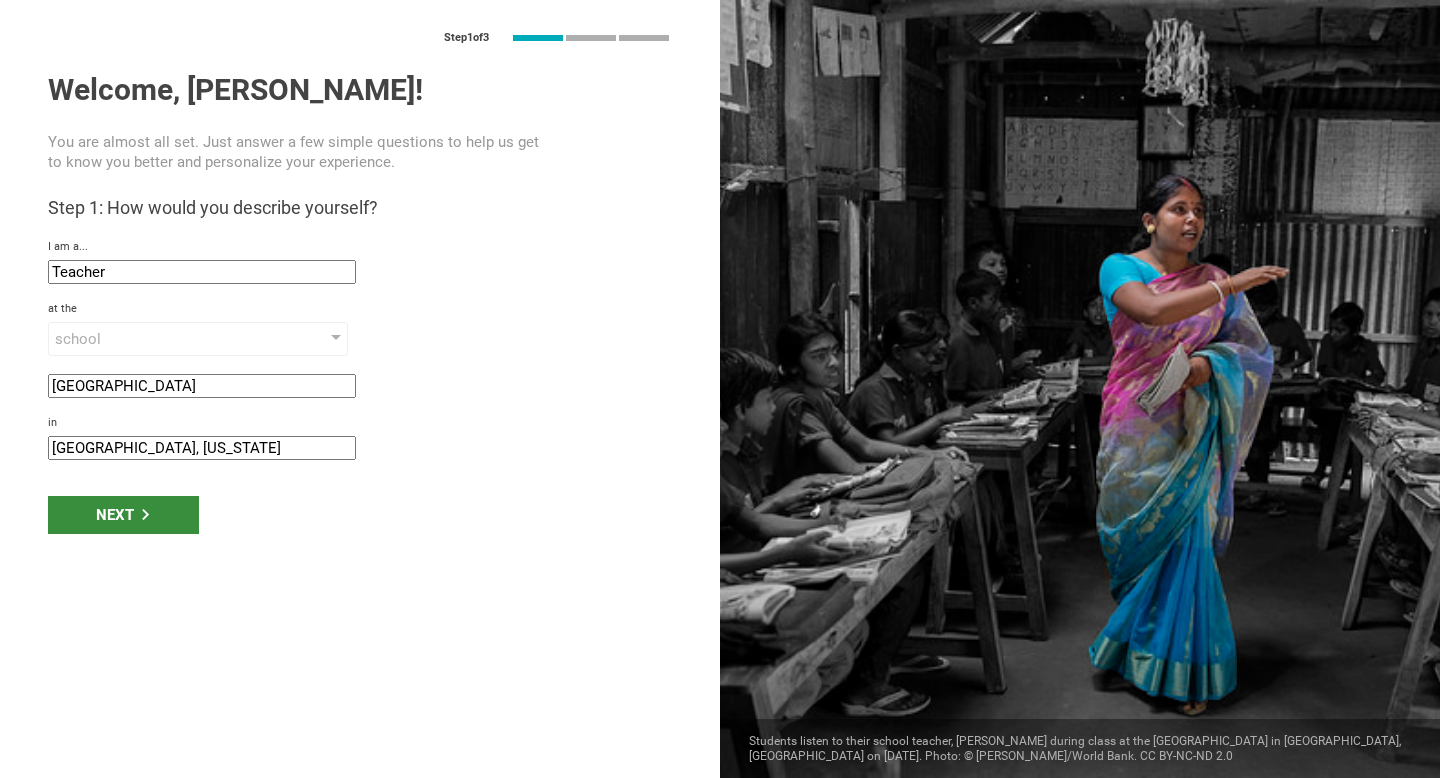click on "Next" at bounding box center [123, 515] 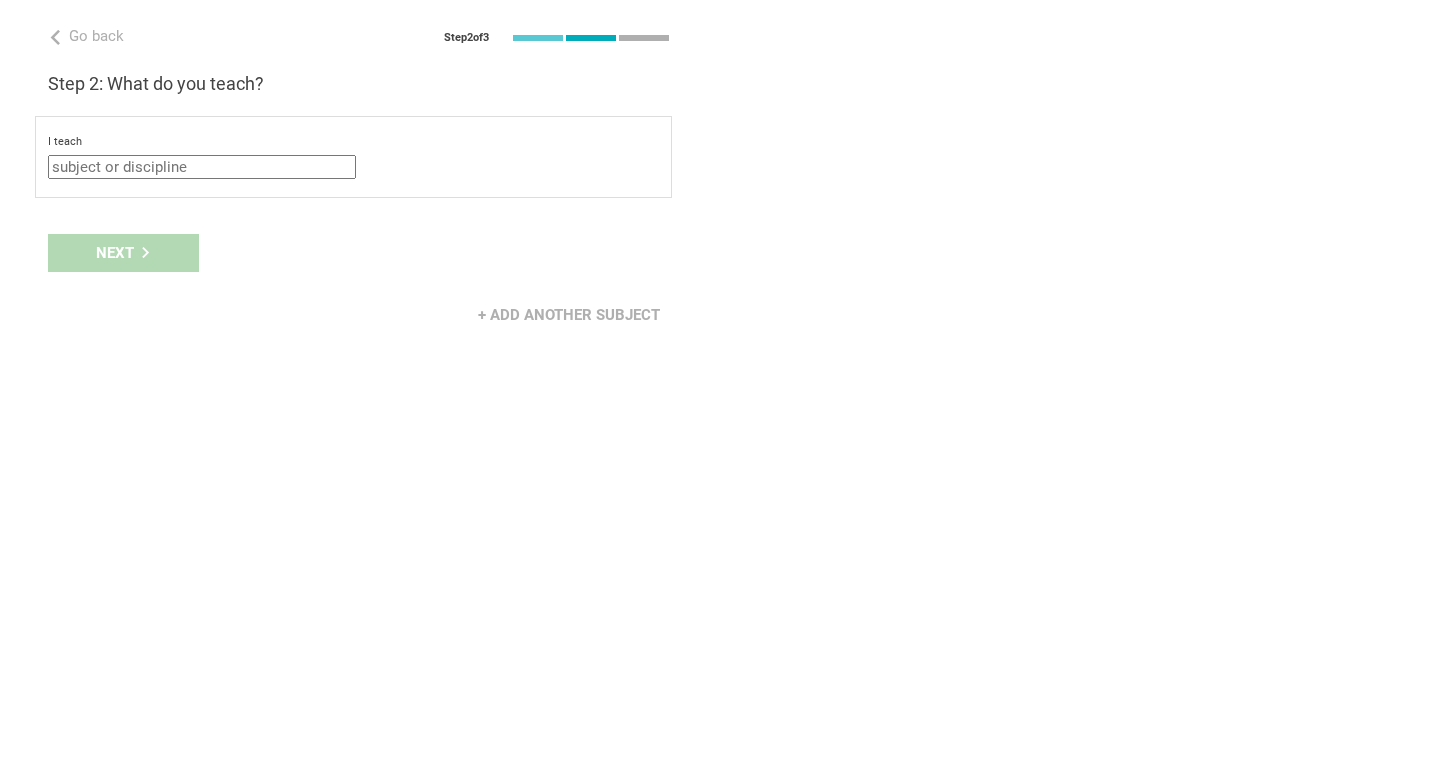click at bounding box center [202, 167] 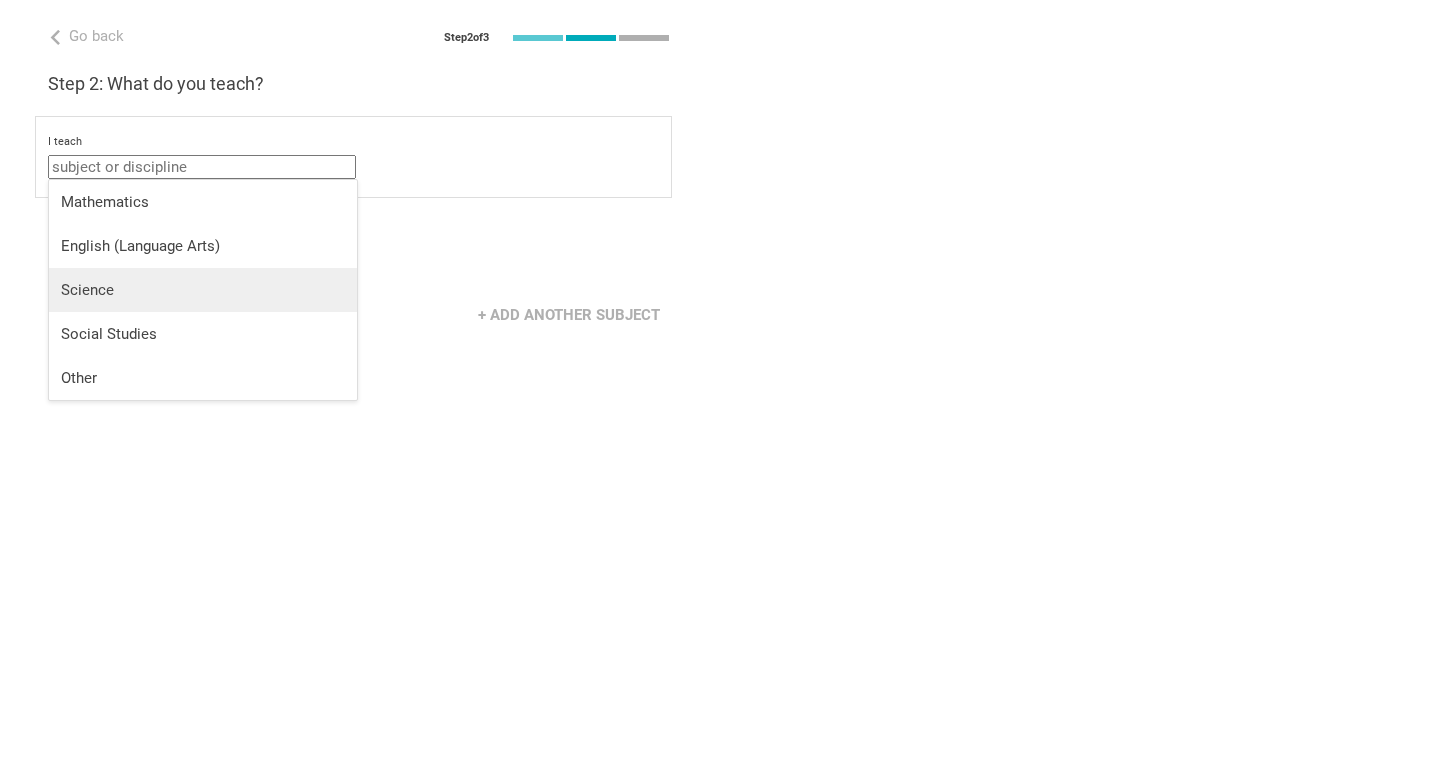 click on "Science" at bounding box center (203, 290) 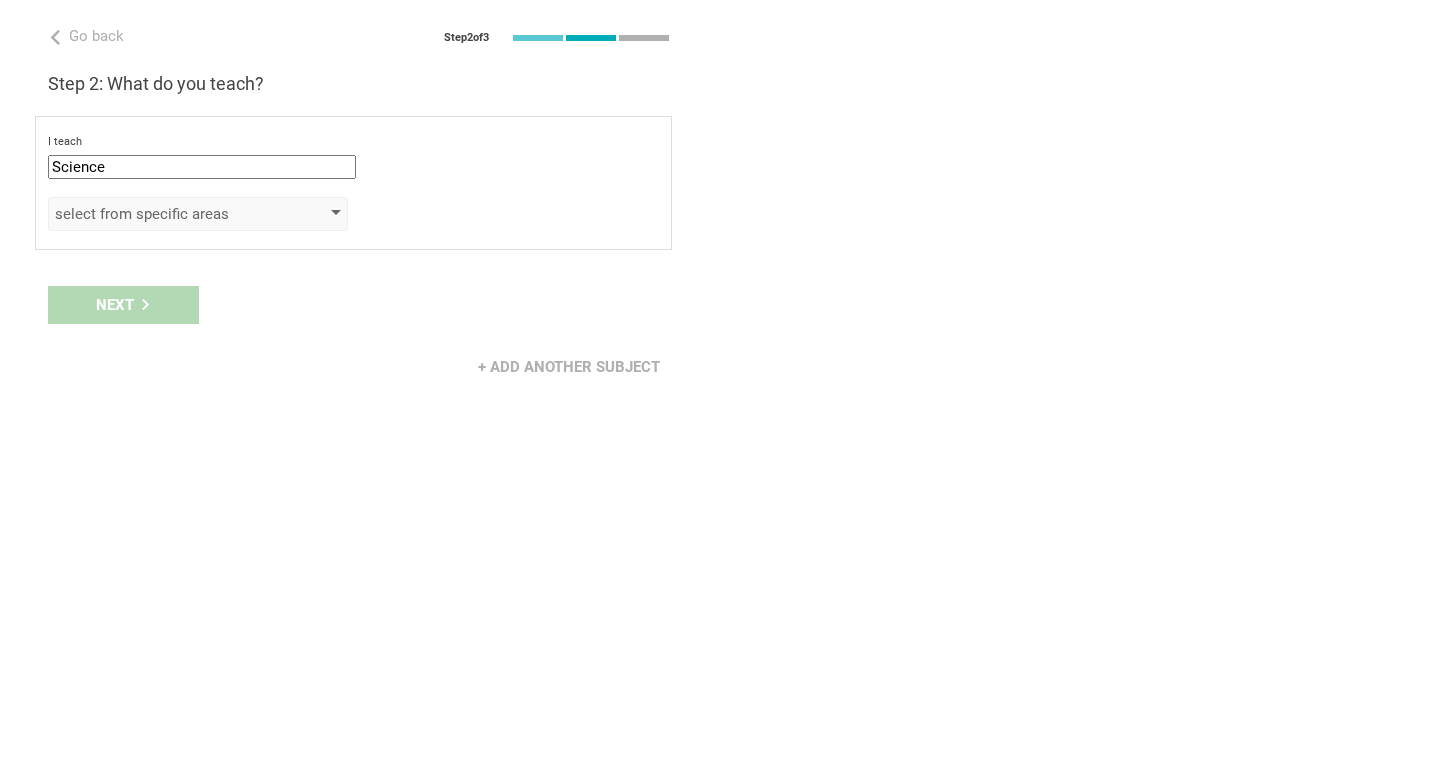 click on "select from specific areas" at bounding box center (198, 214) 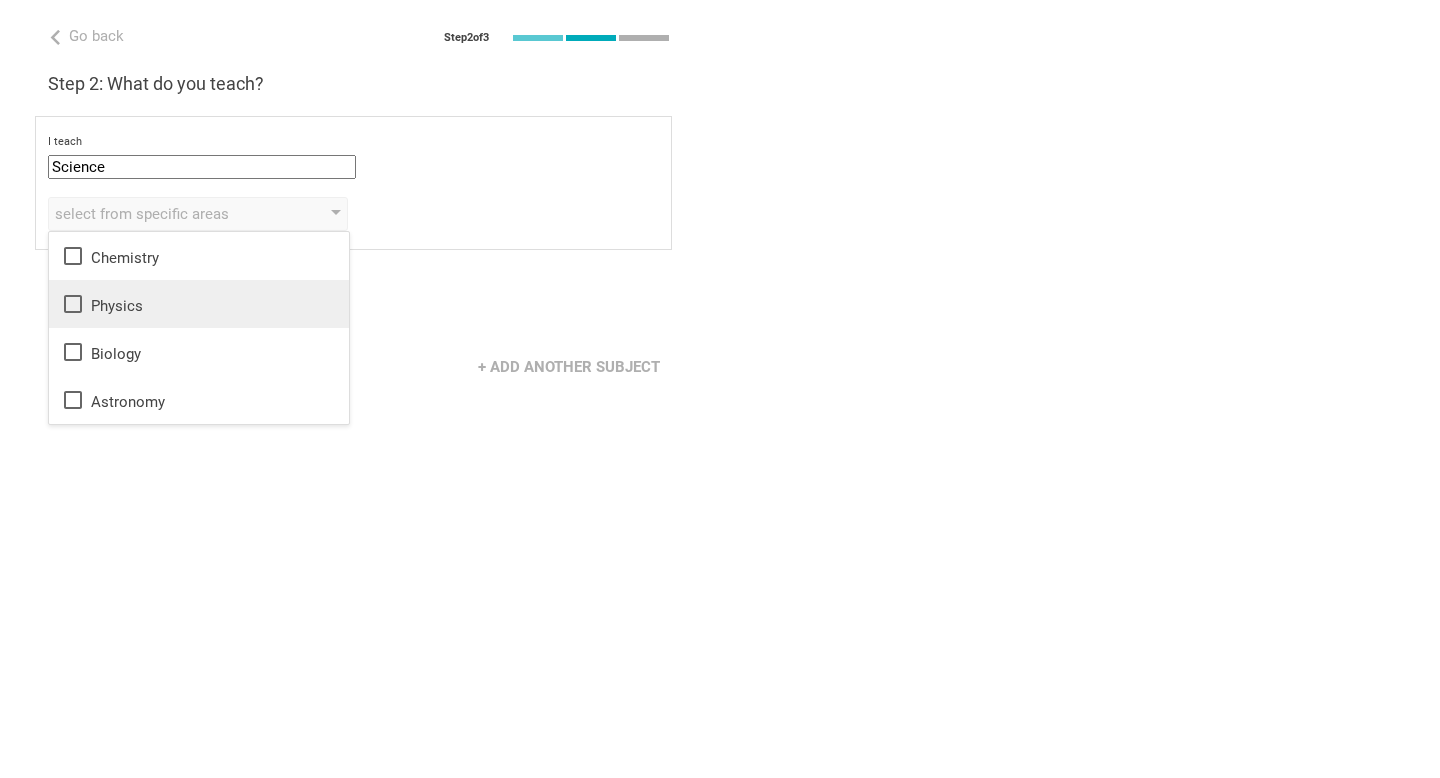click on "Physics" at bounding box center [199, 304] 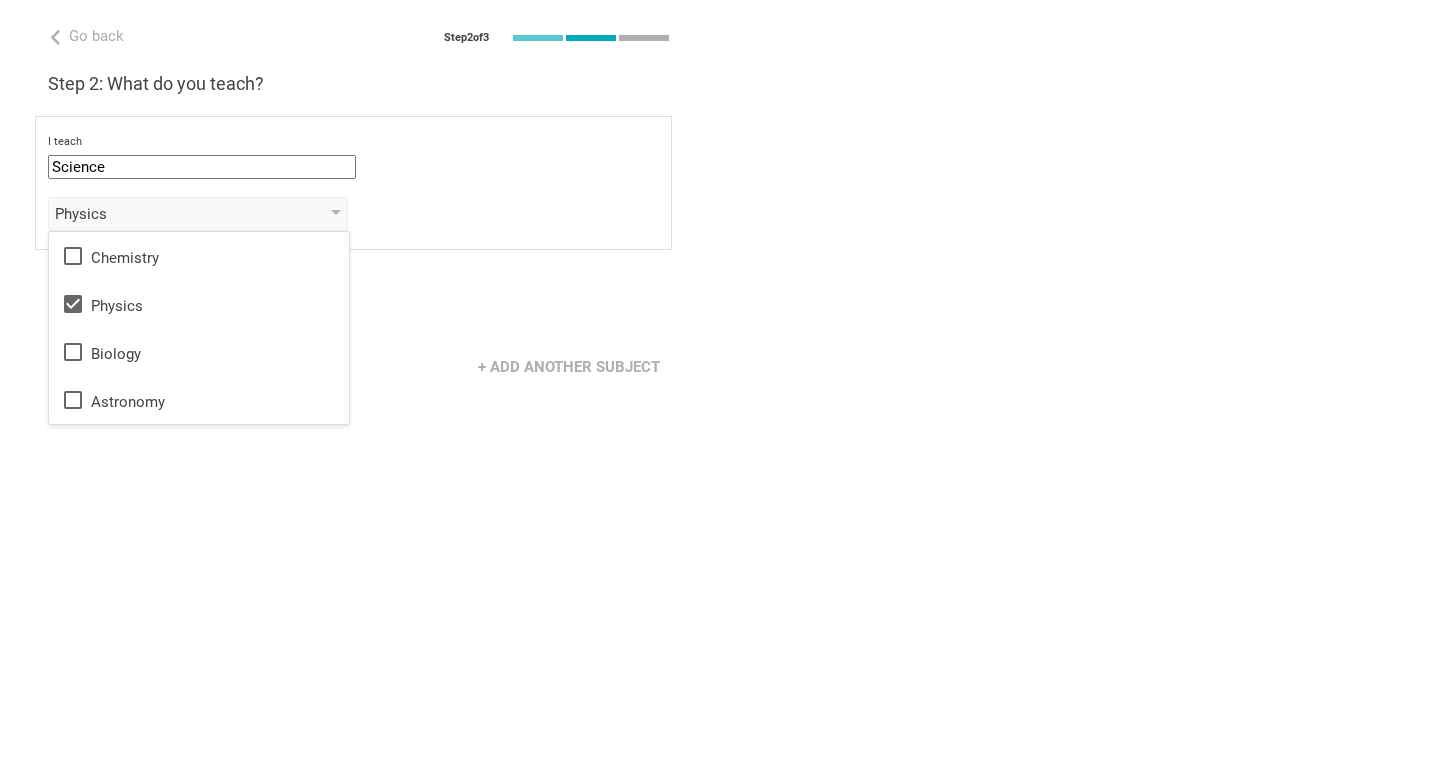 click on "+ Add another subject" at bounding box center [360, 367] 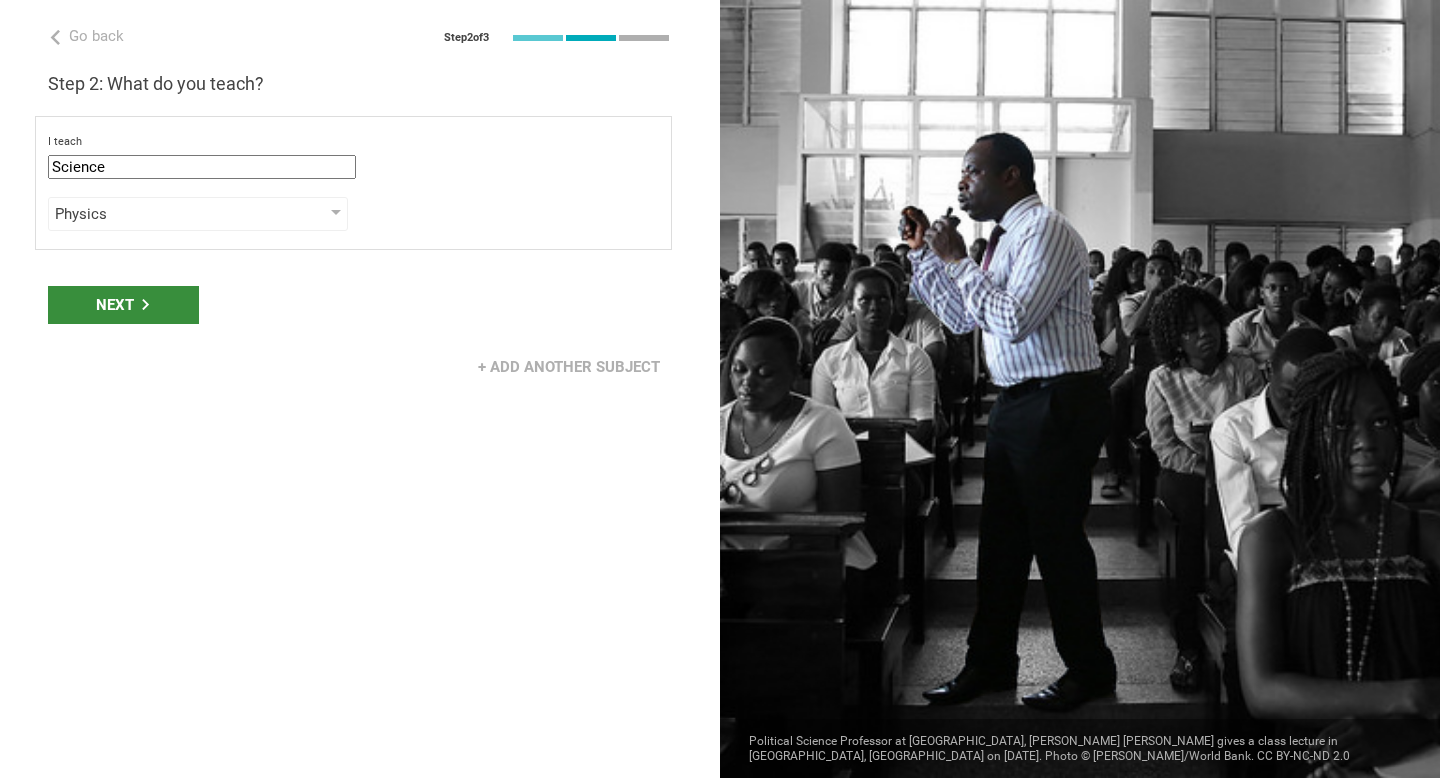 click on "Next" at bounding box center (123, 305) 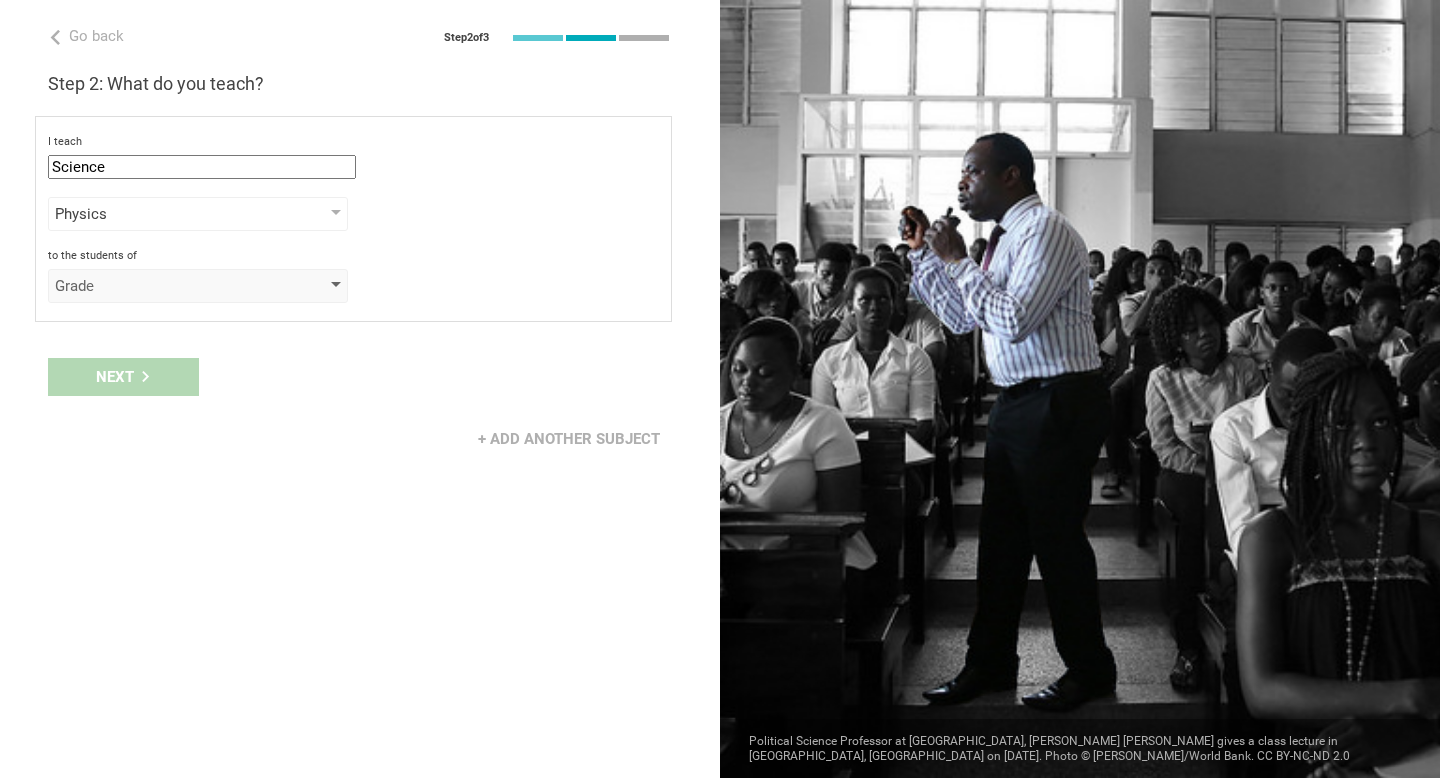 click on "Grade" at bounding box center (169, 286) 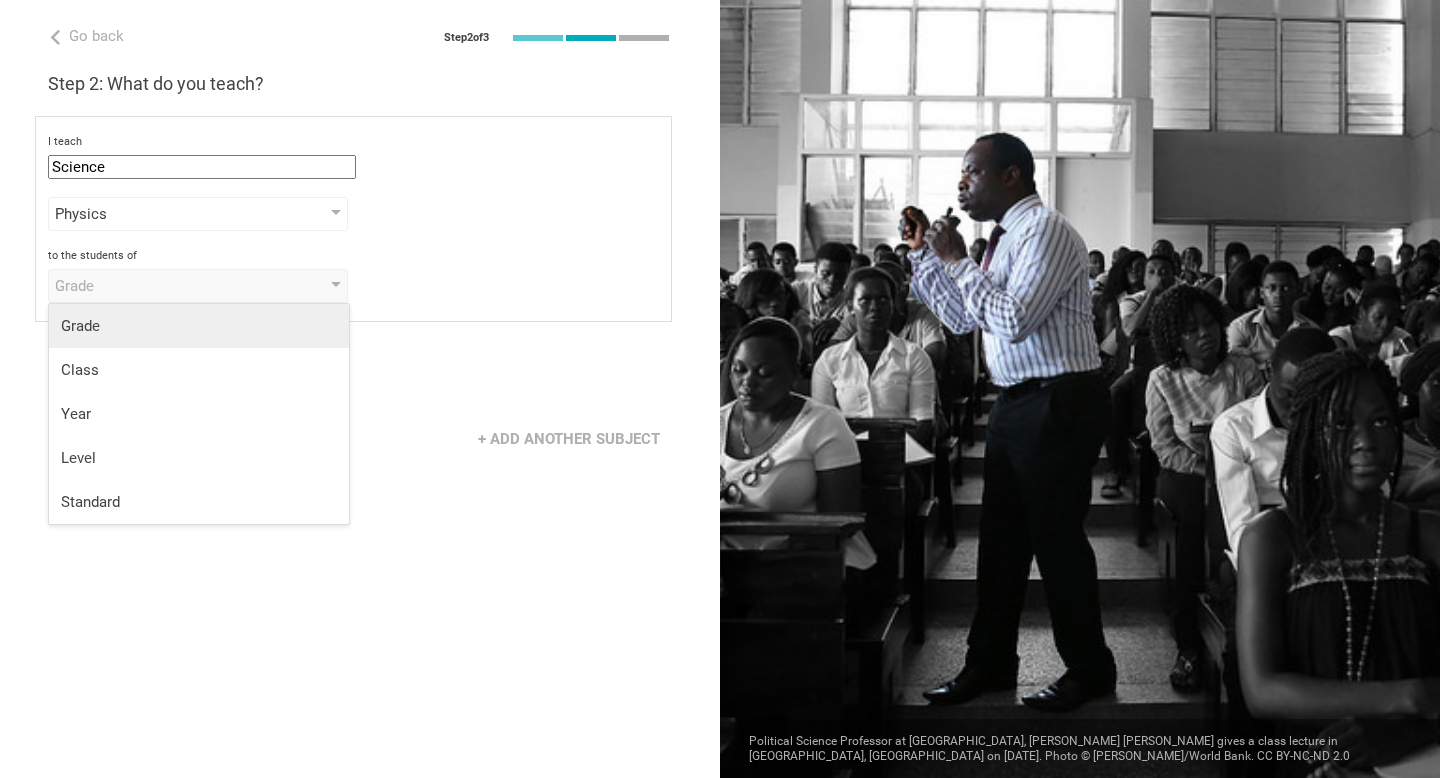 click on "Grade" at bounding box center (199, 326) 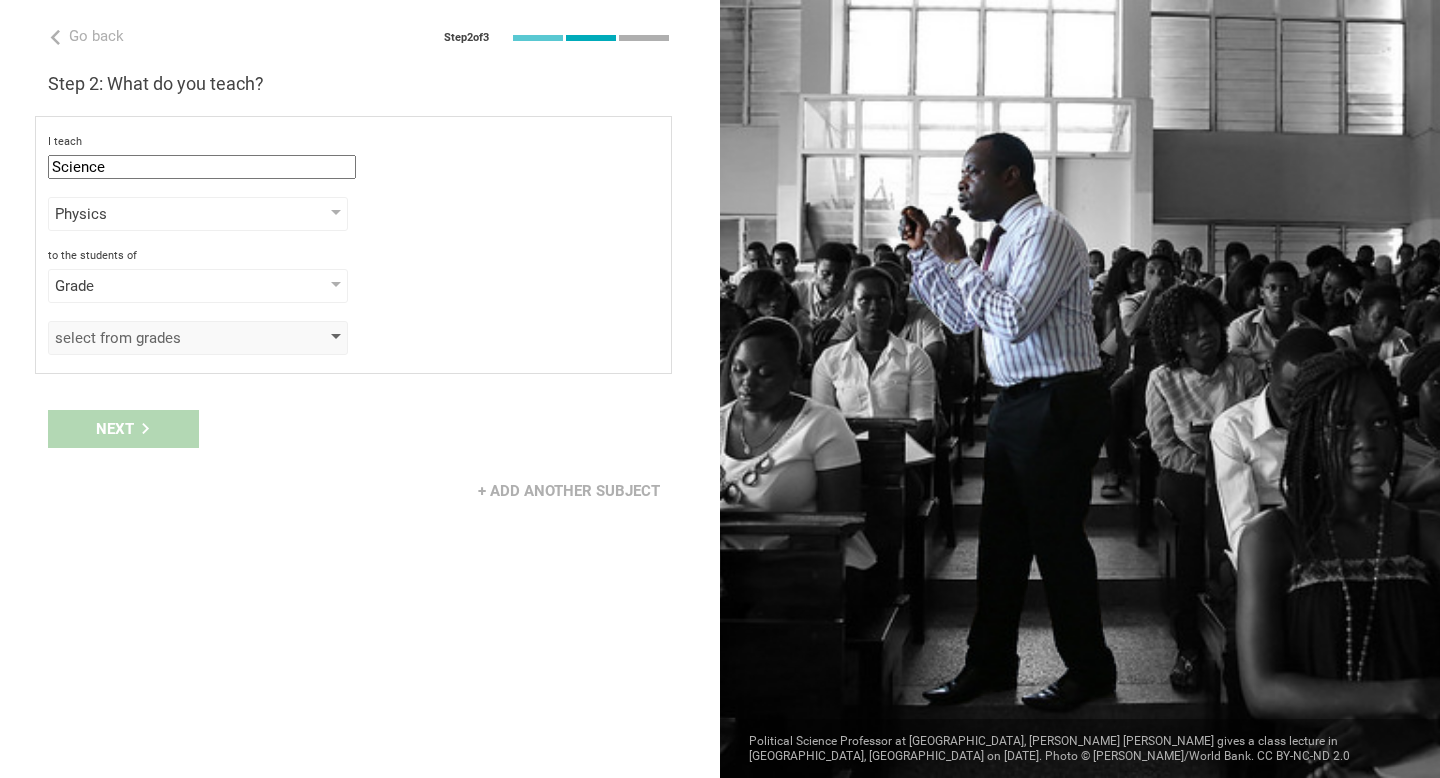 click on "select from grades" at bounding box center (169, 338) 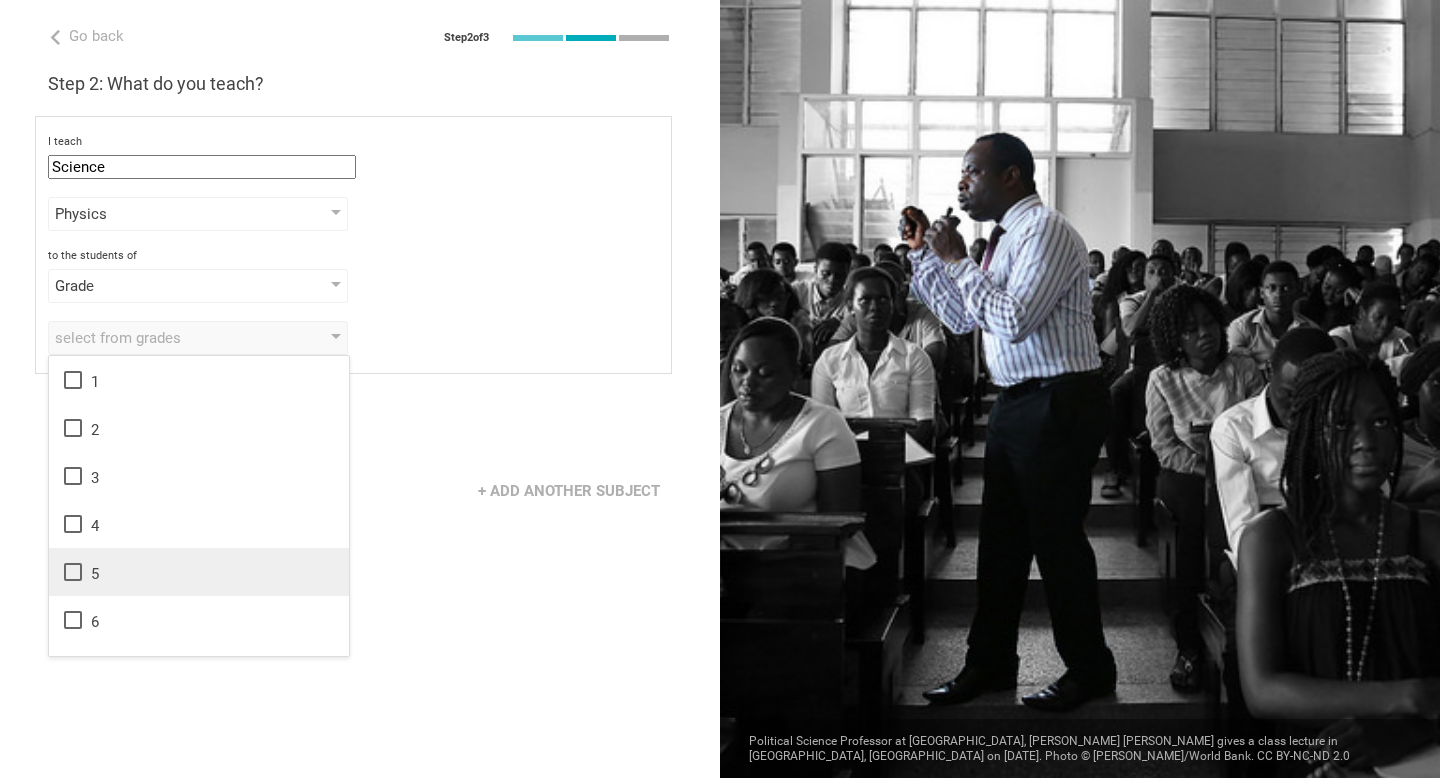 click on "5" at bounding box center (199, 572) 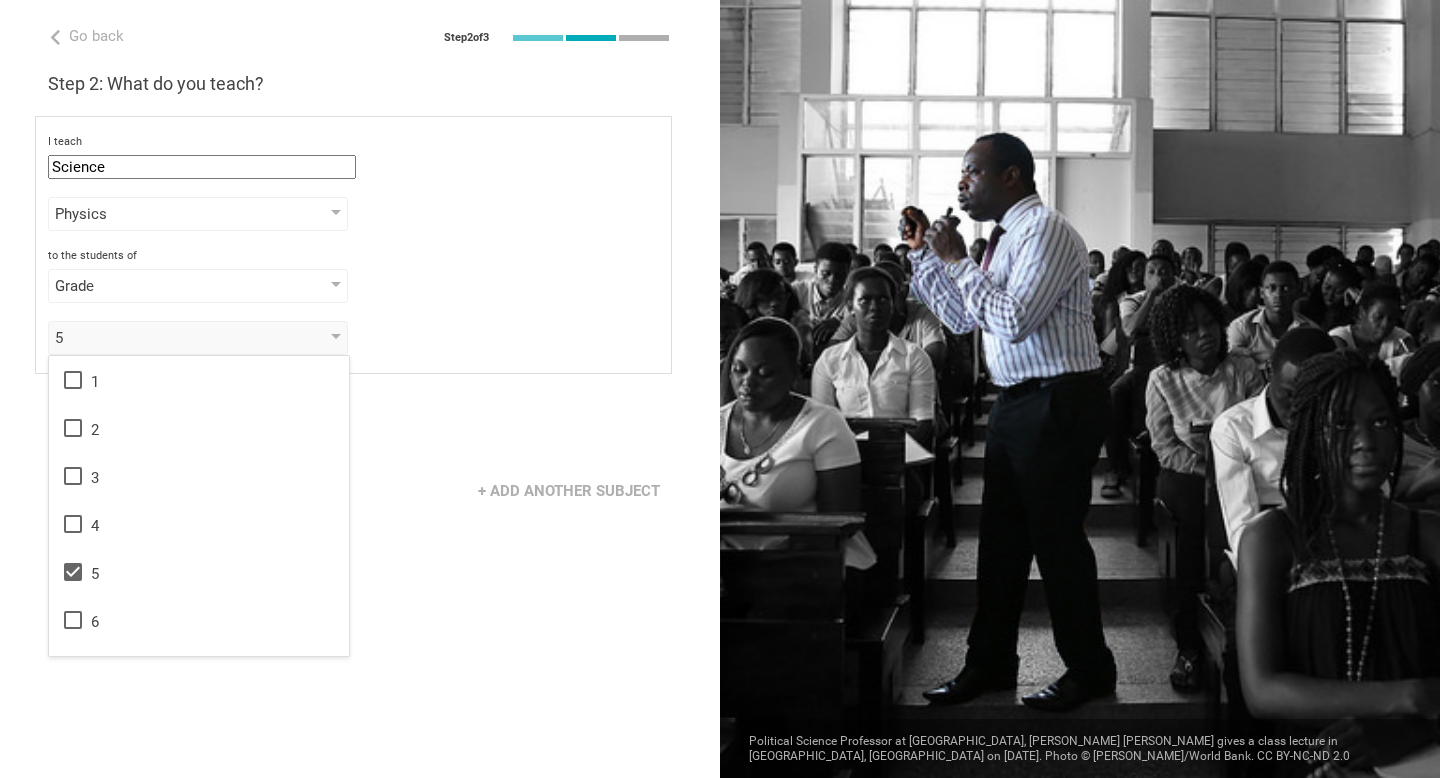 click on "5 1 2 3 4 5 6 7 8 9 10 11 12 13" at bounding box center (353, 338) 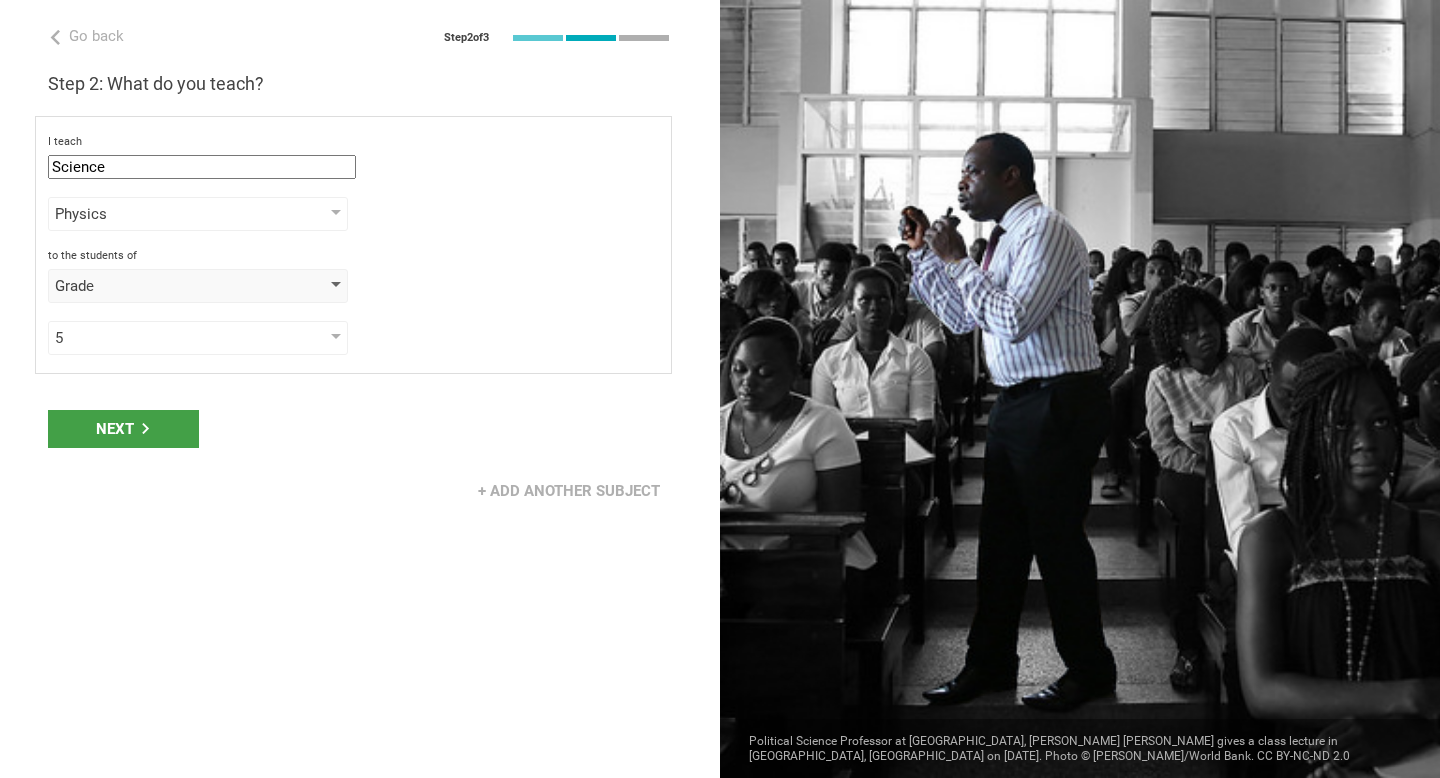 click on "Grade" at bounding box center [169, 286] 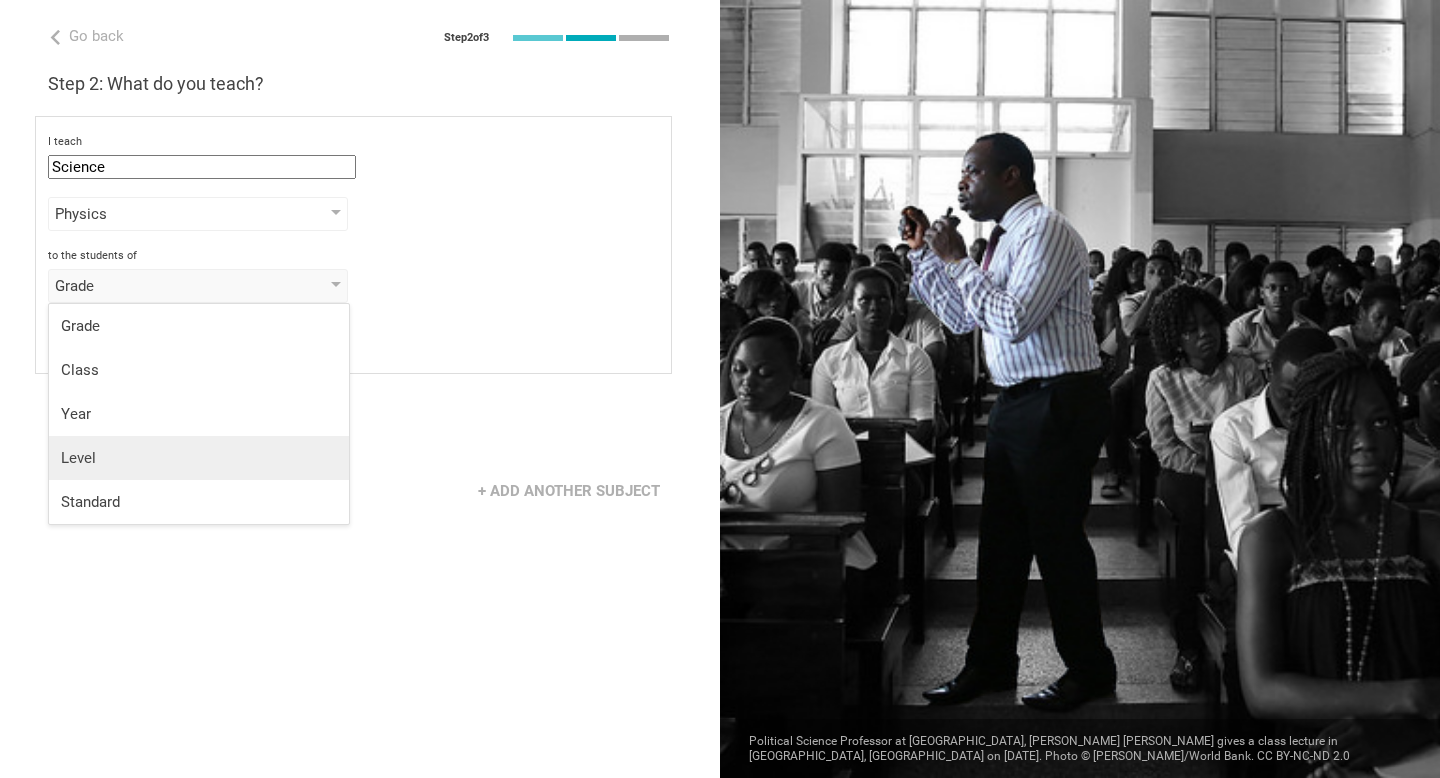click on "Level" at bounding box center [199, 458] 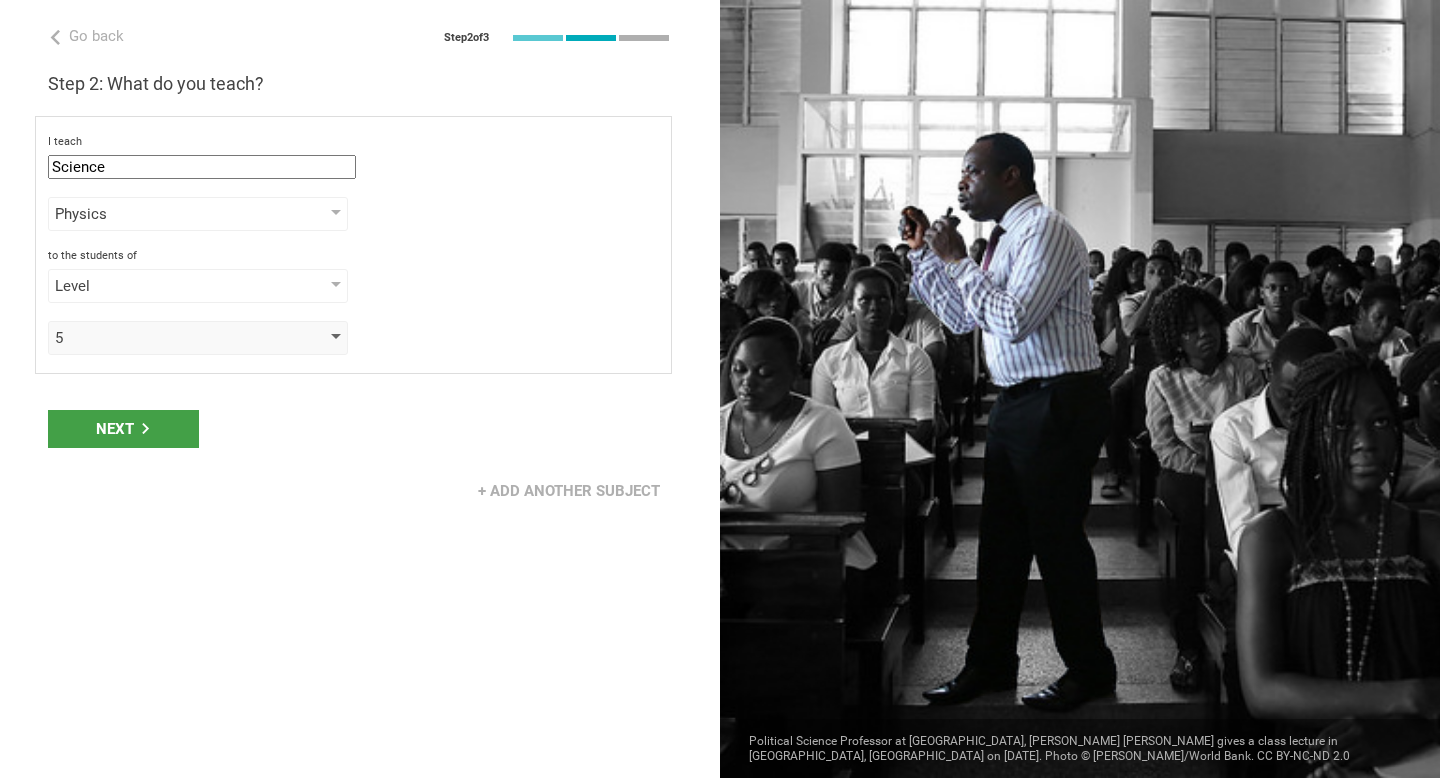 click on "5" at bounding box center (169, 338) 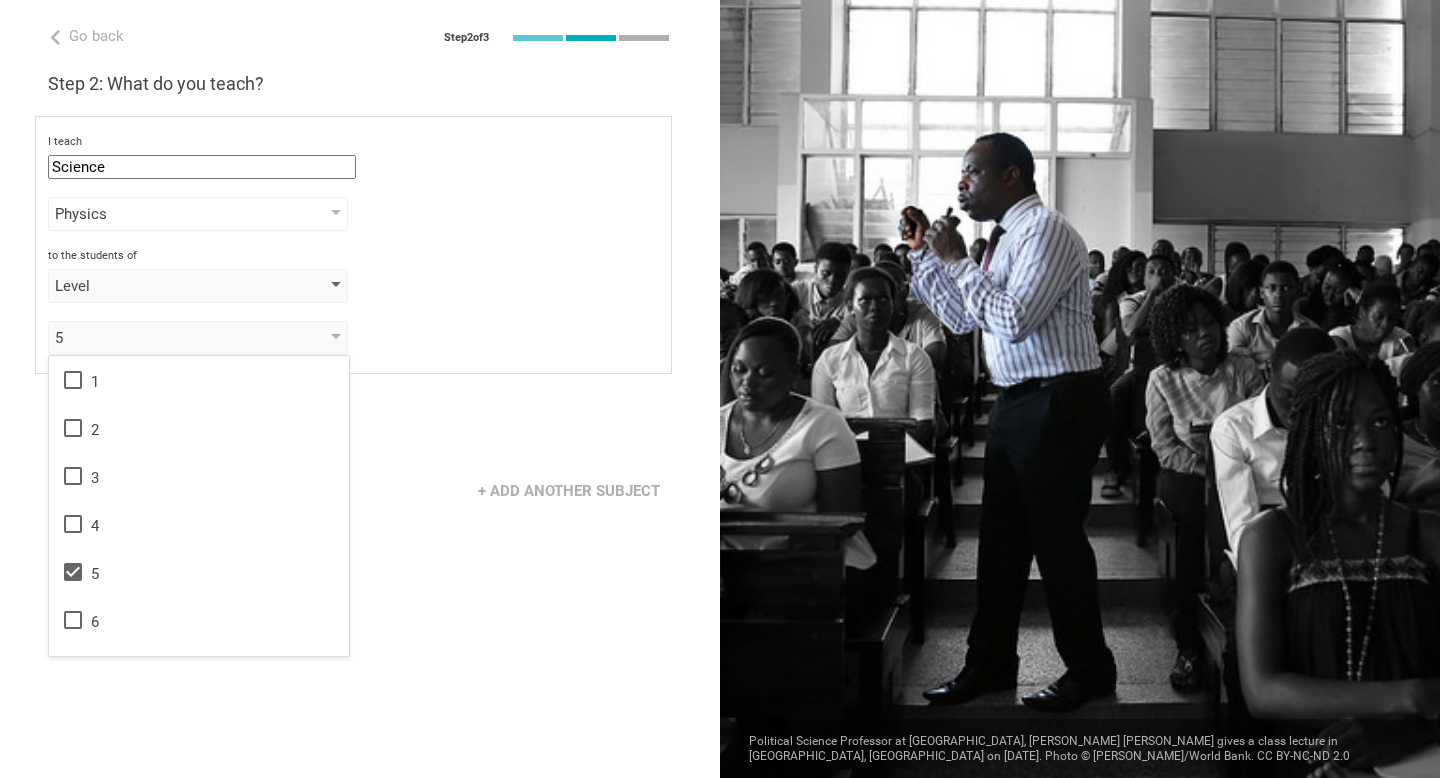 click on "Level" at bounding box center (169, 286) 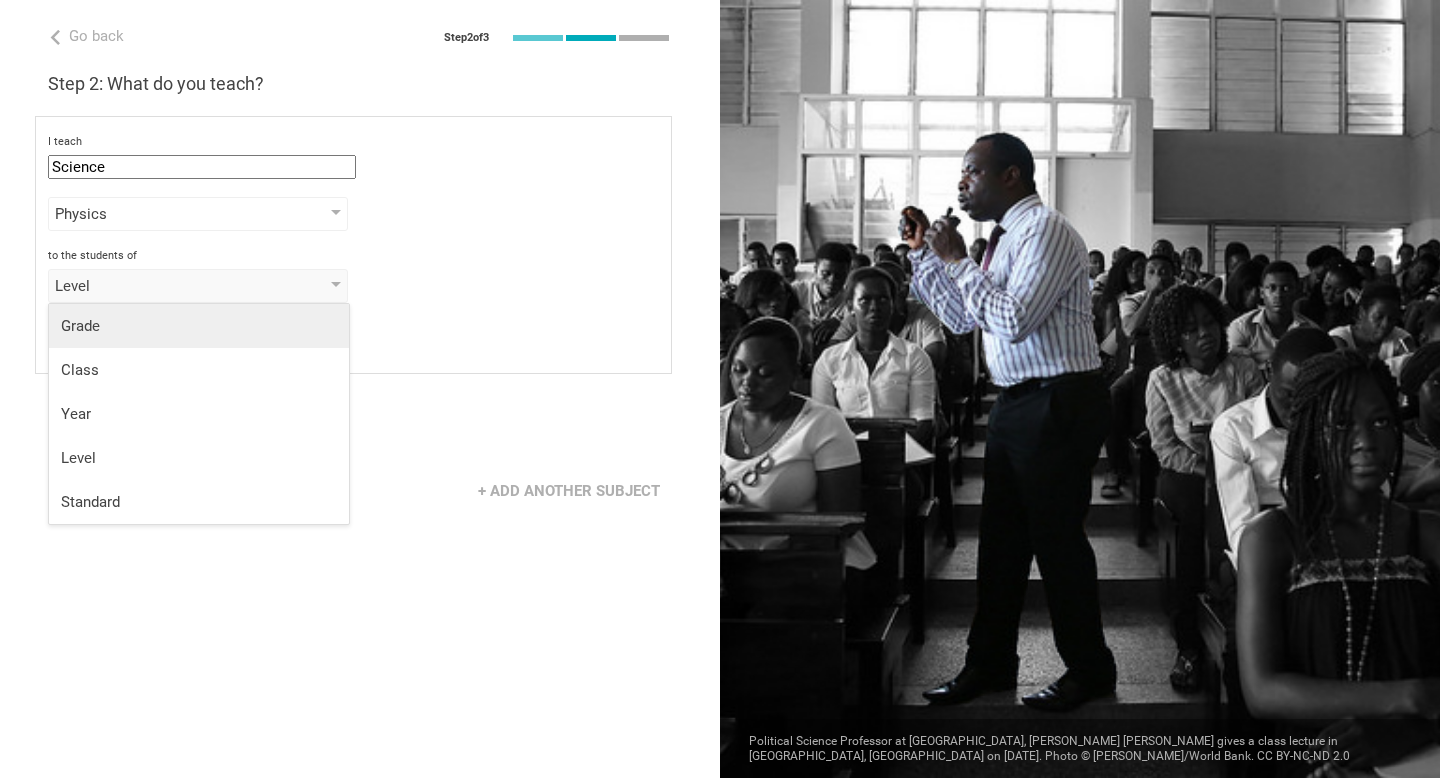click on "Grade" at bounding box center (199, 326) 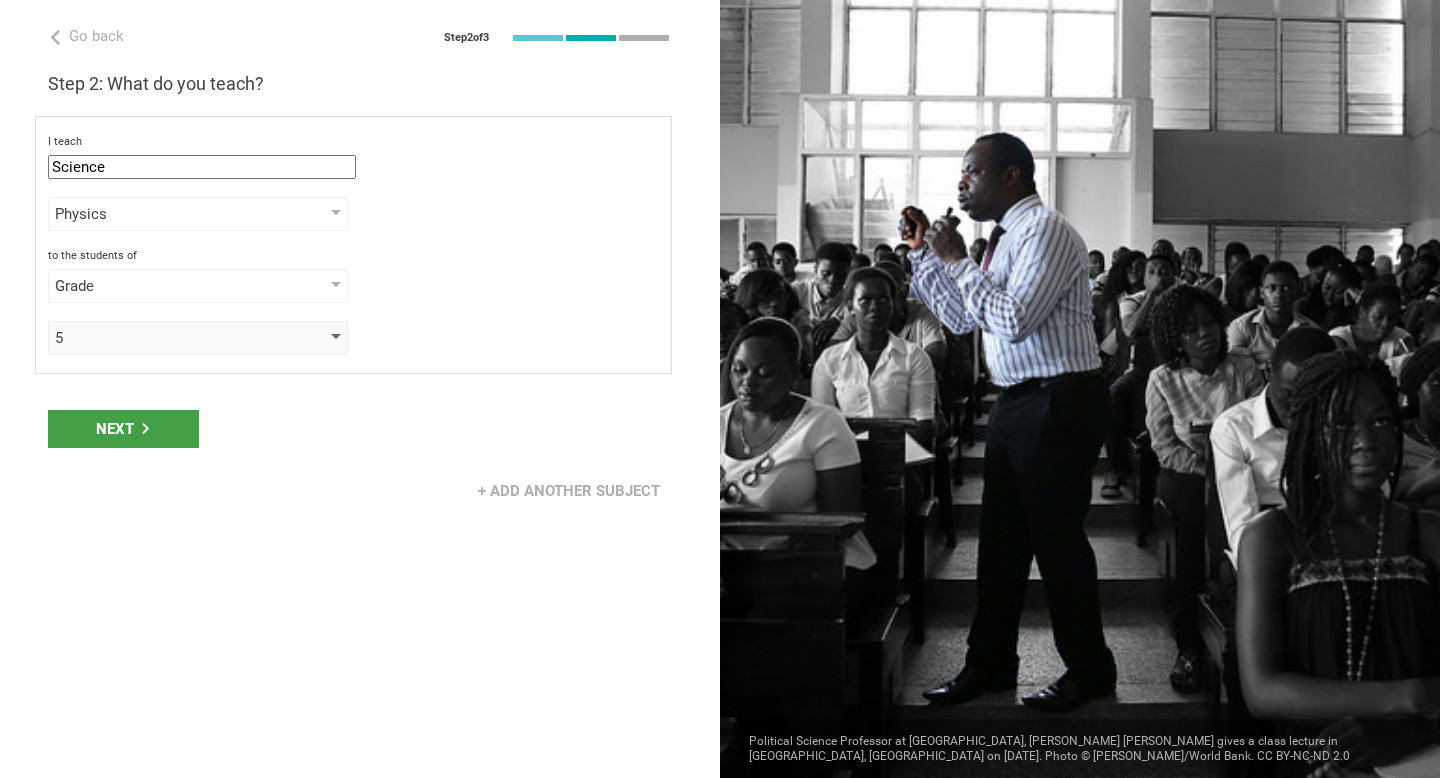 click on "5" at bounding box center (169, 338) 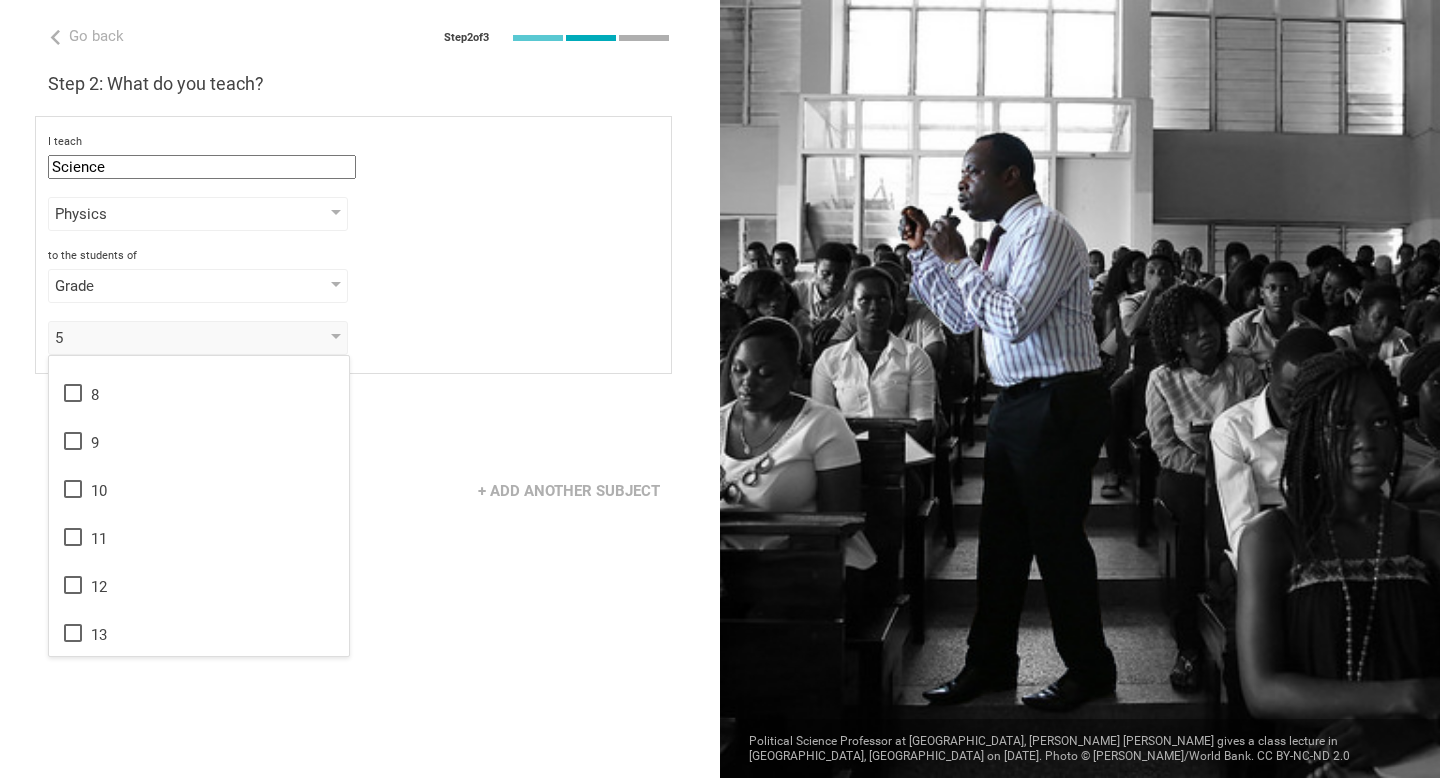 scroll, scrollTop: 324, scrollLeft: 0, axis: vertical 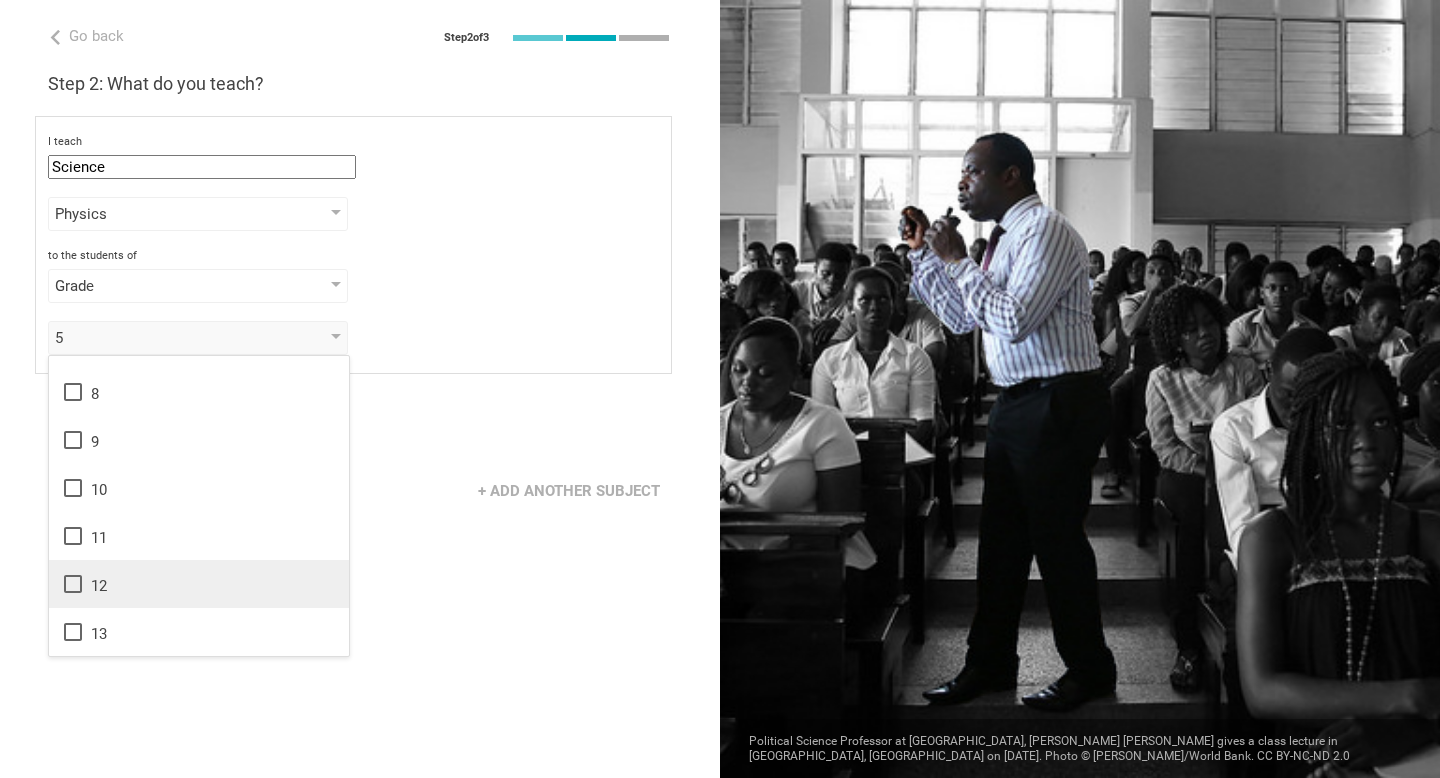 click on "12" at bounding box center [199, 584] 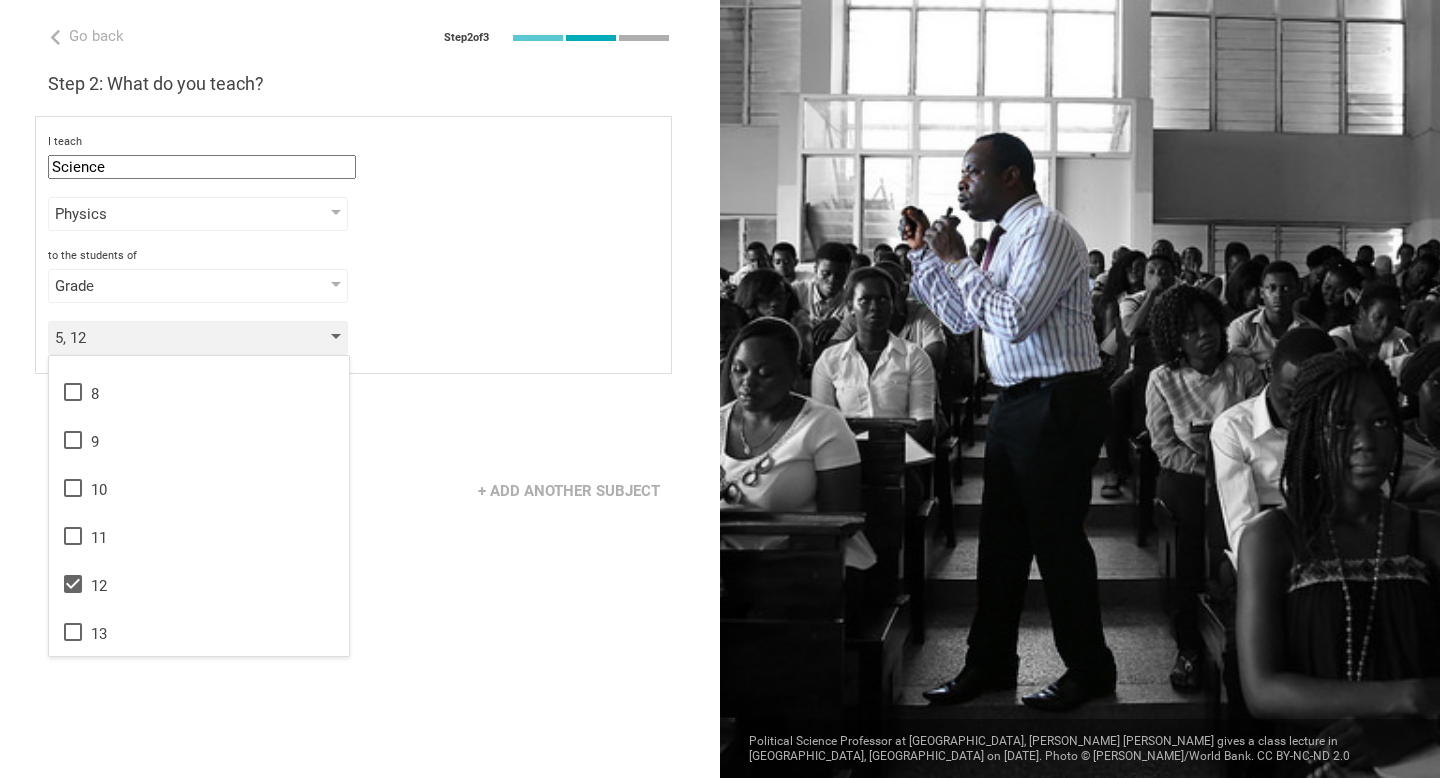 click on "5, 12" at bounding box center [169, 338] 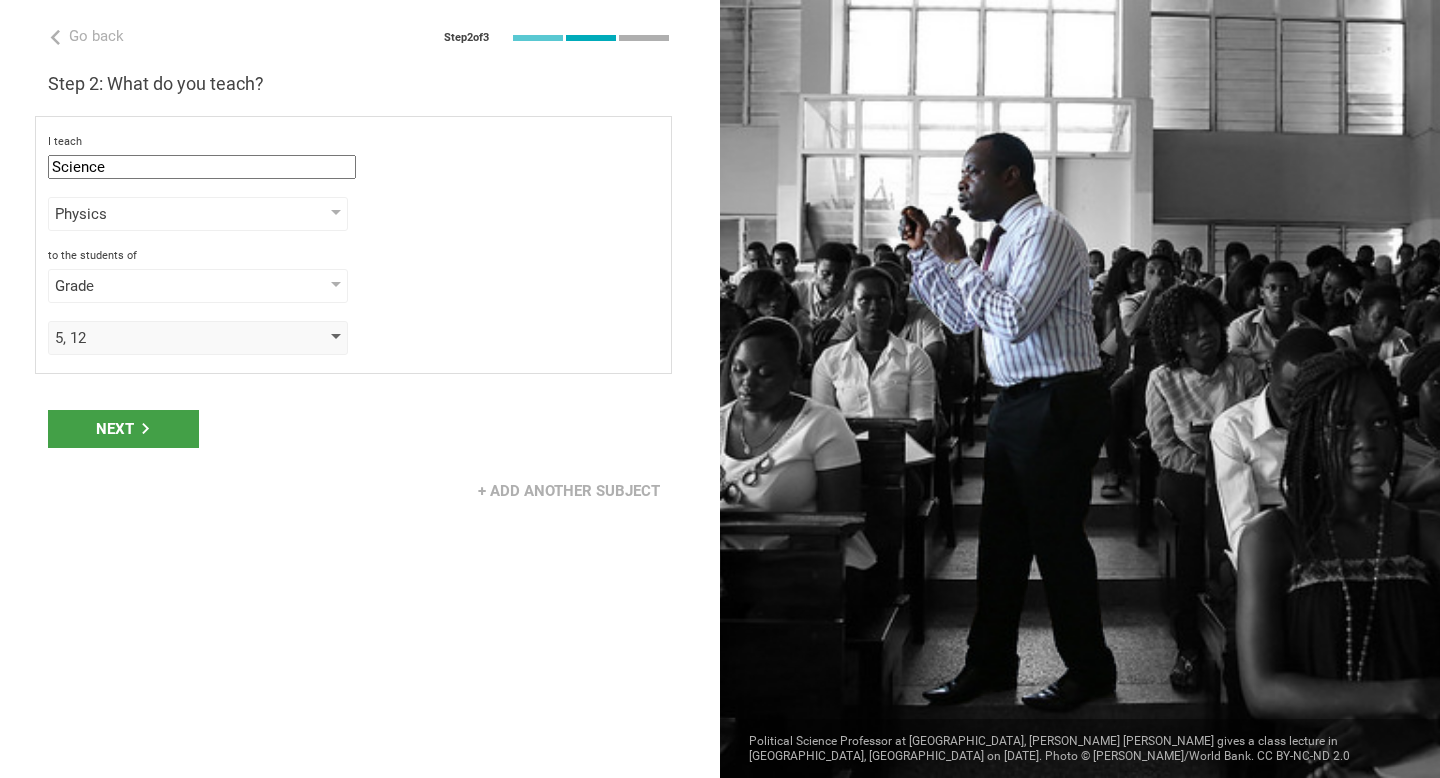 click on "5, 12" at bounding box center [169, 338] 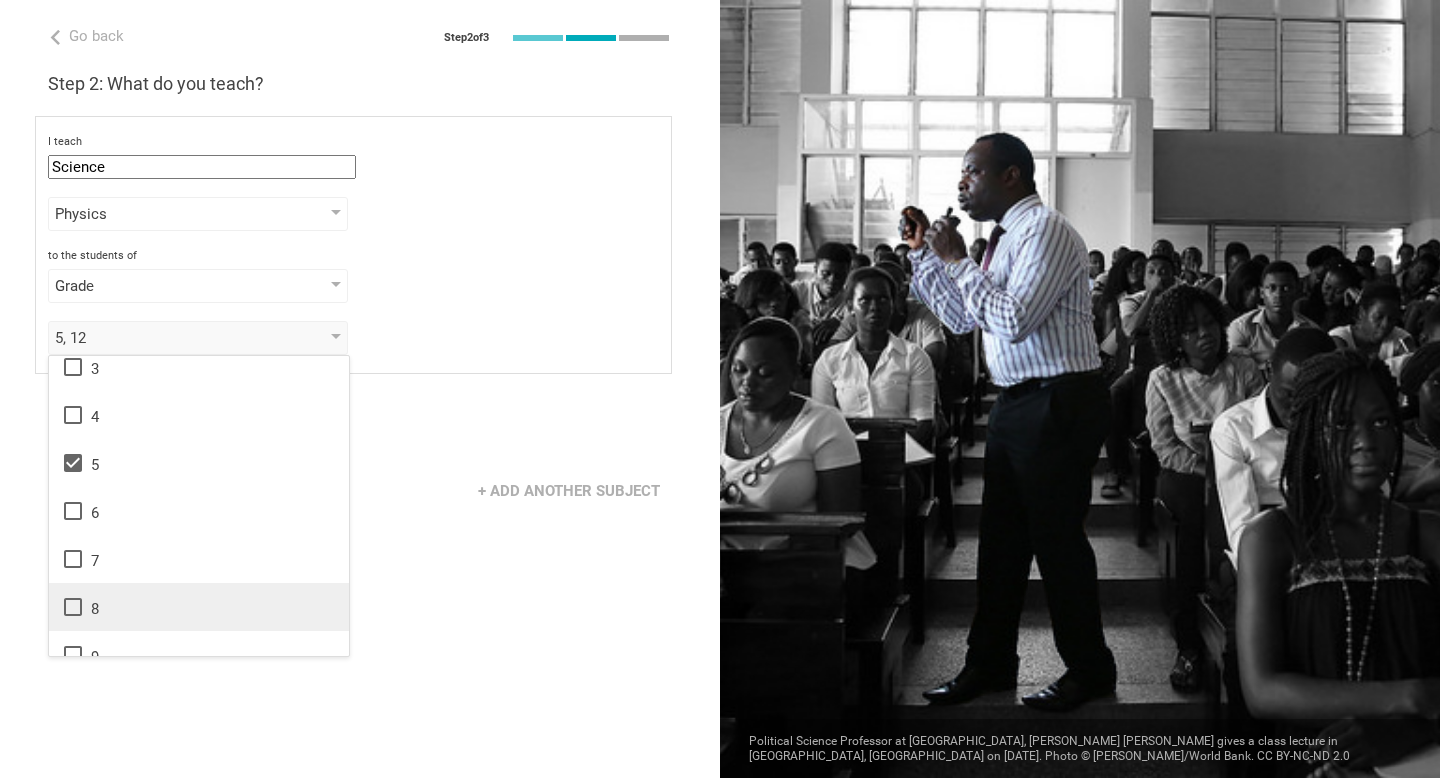 scroll, scrollTop: 0, scrollLeft: 0, axis: both 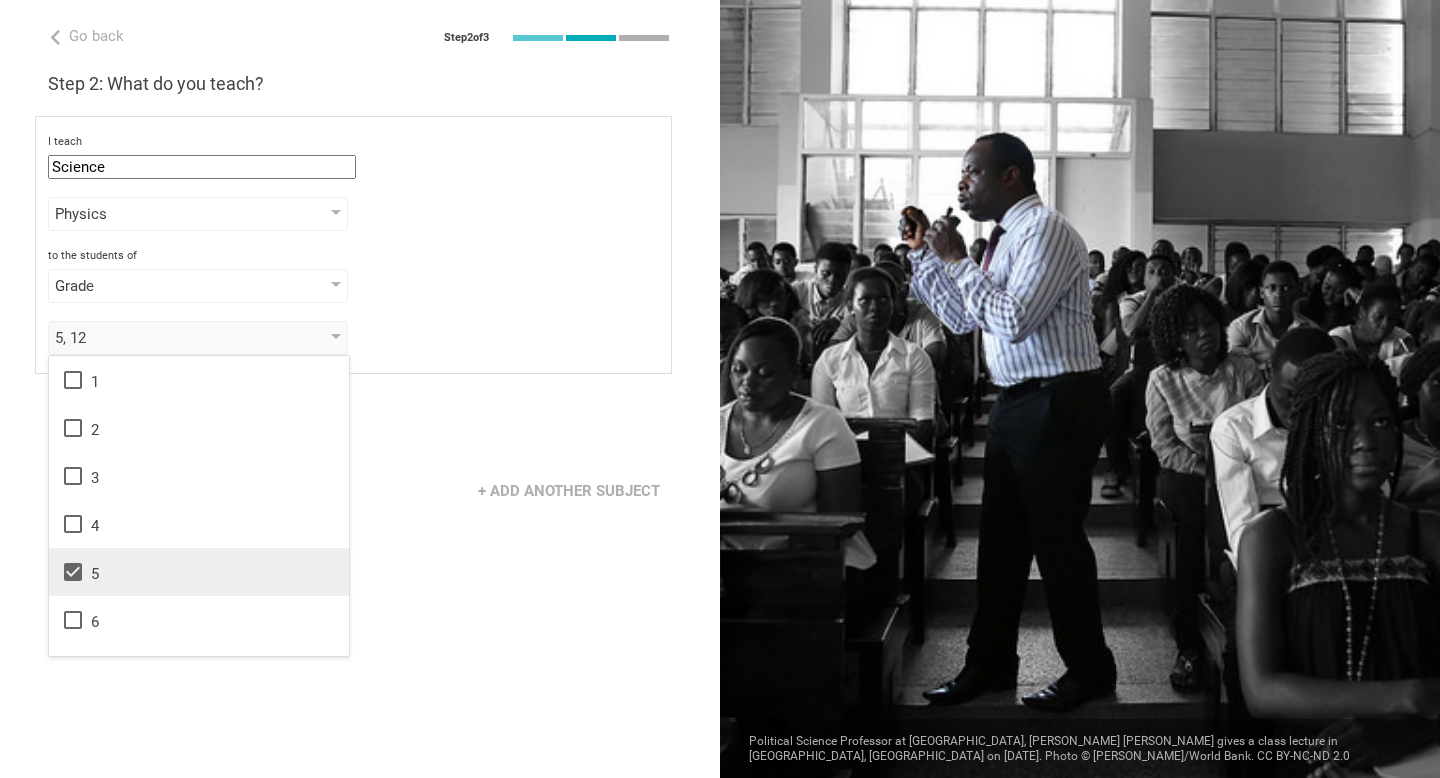 click 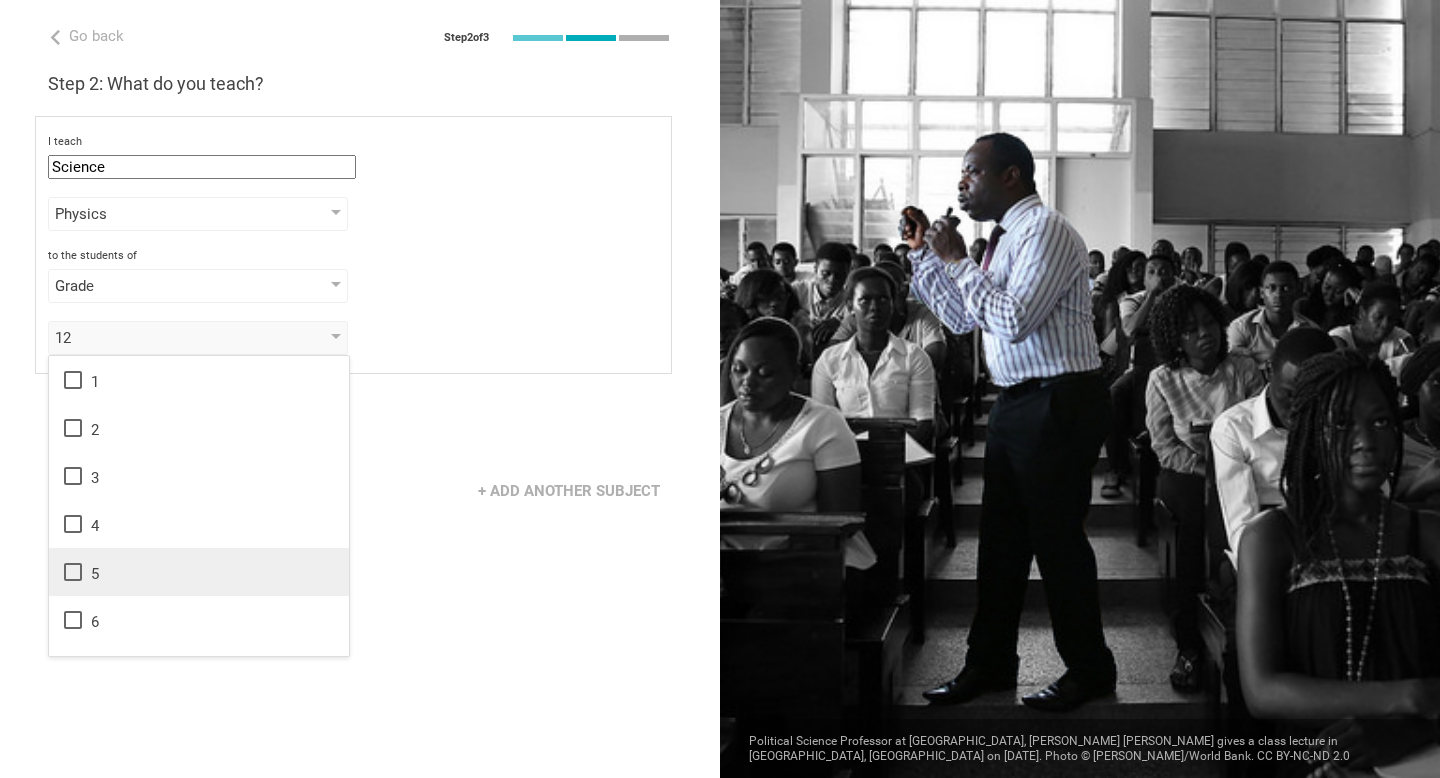click on "+ Add another subject" at bounding box center [360, 491] 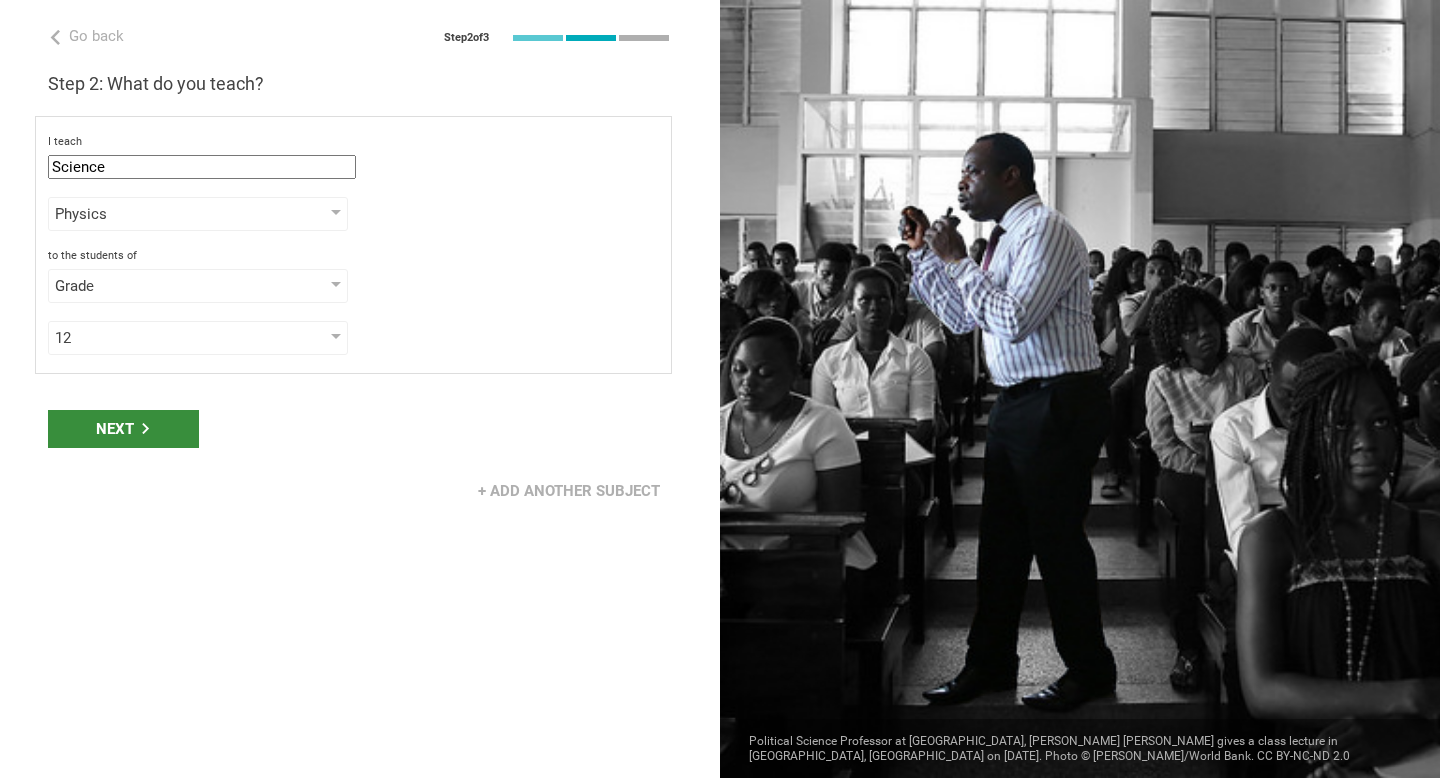 click on "Next" at bounding box center (123, 429) 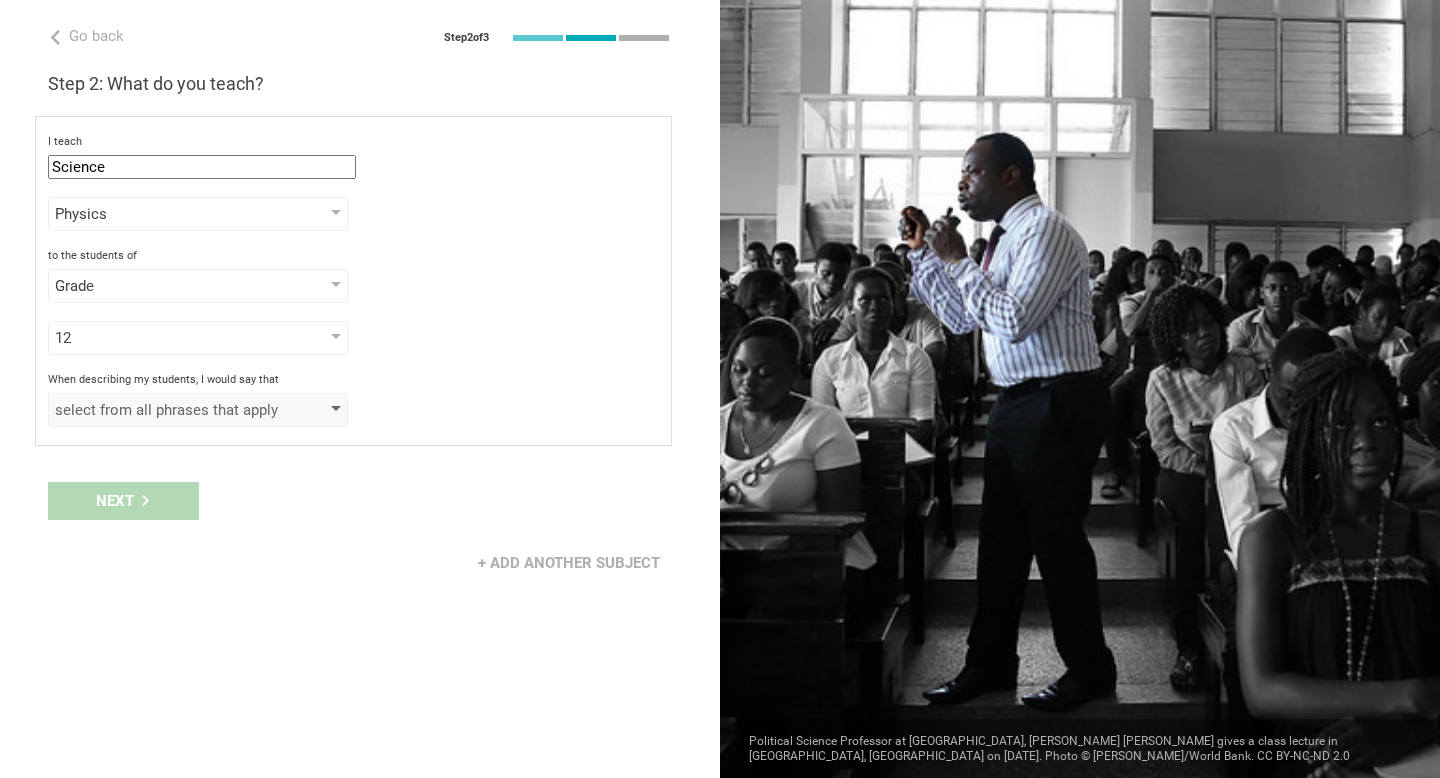 click on "select from all phrases that apply" at bounding box center [169, 410] 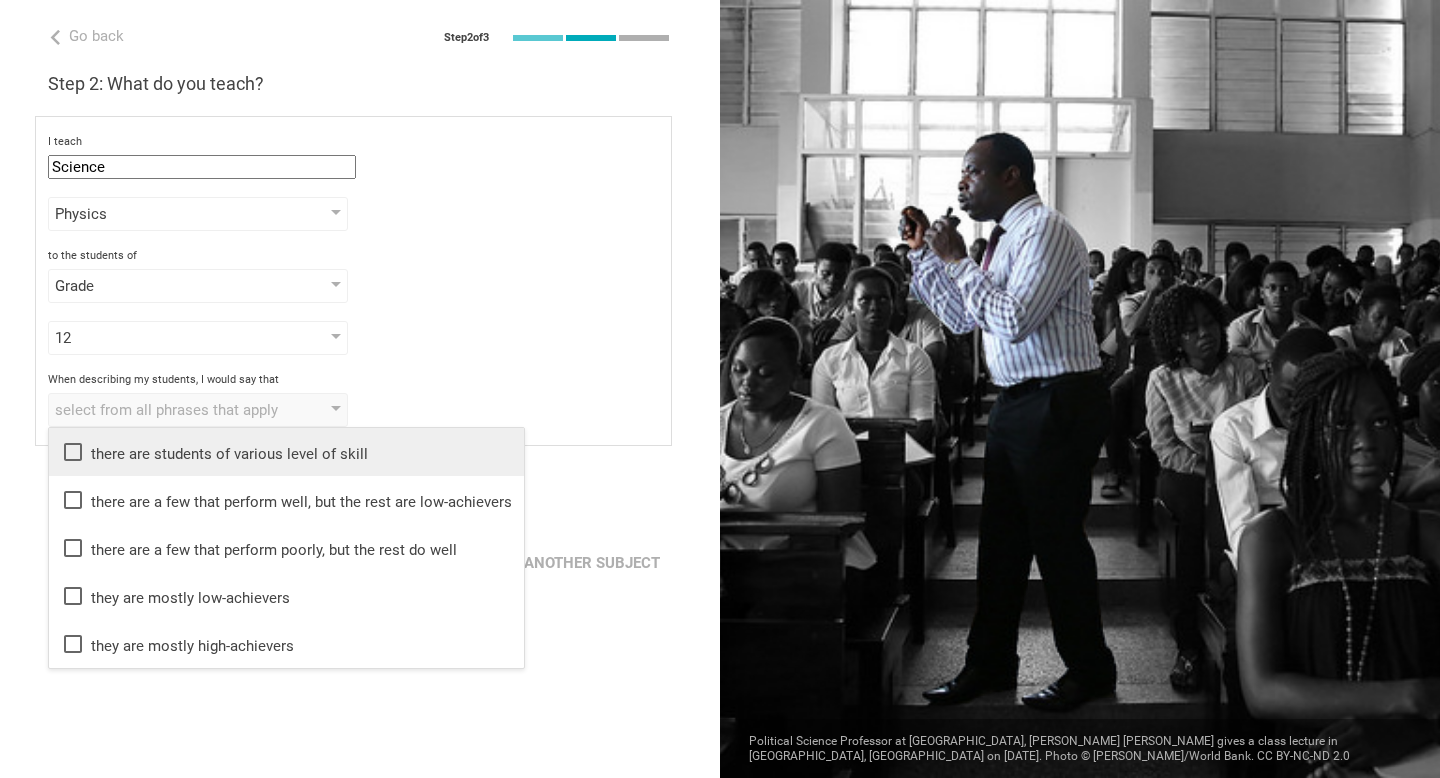 click on "there are students of various level of skill" at bounding box center [286, 452] 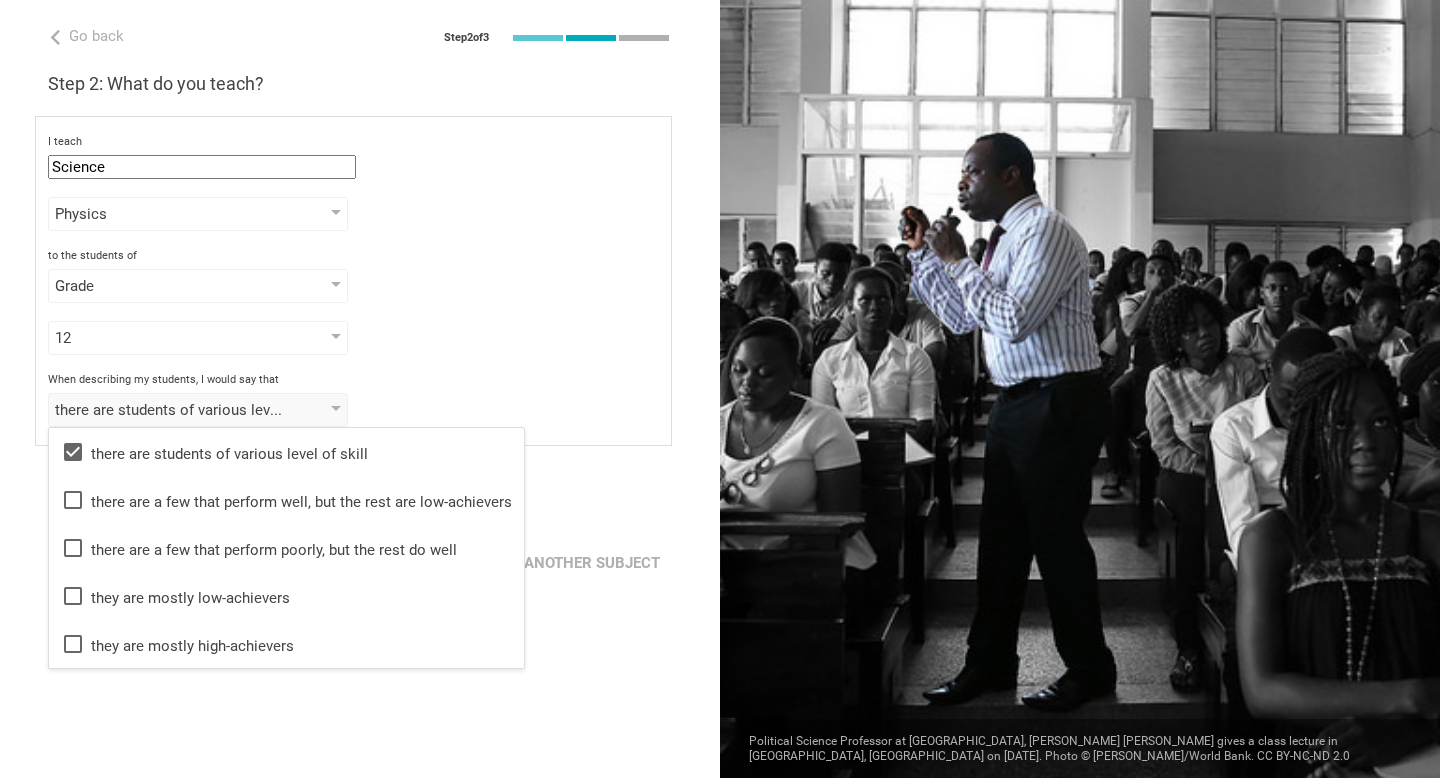 click on "there are students of various level of skill there are students of various level of skill there are a few that perform well, but the rest are low-achievers there are a few that perform poorly, but the rest do well they are mostly low-achievers they are mostly high-achievers" at bounding box center (353, 410) 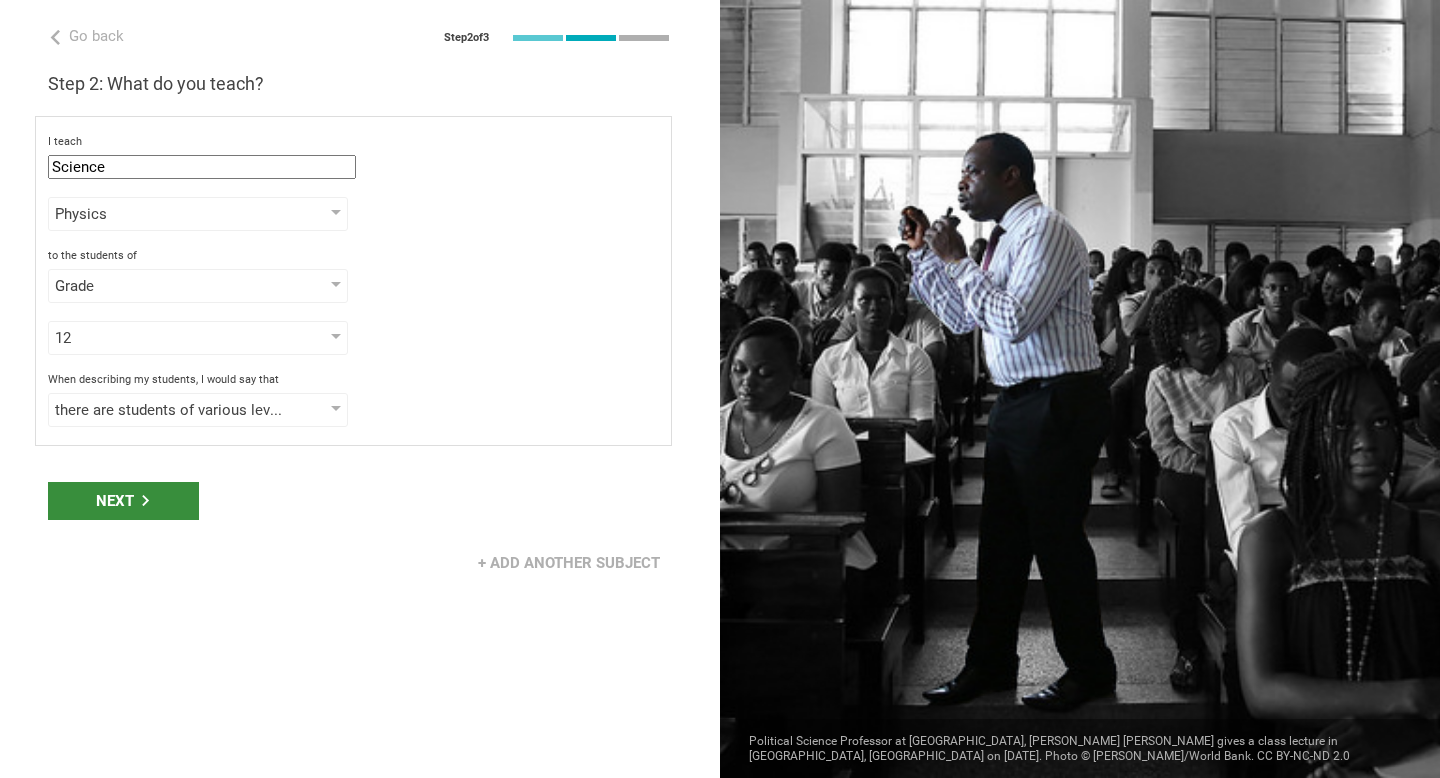 click on "Next" at bounding box center (123, 501) 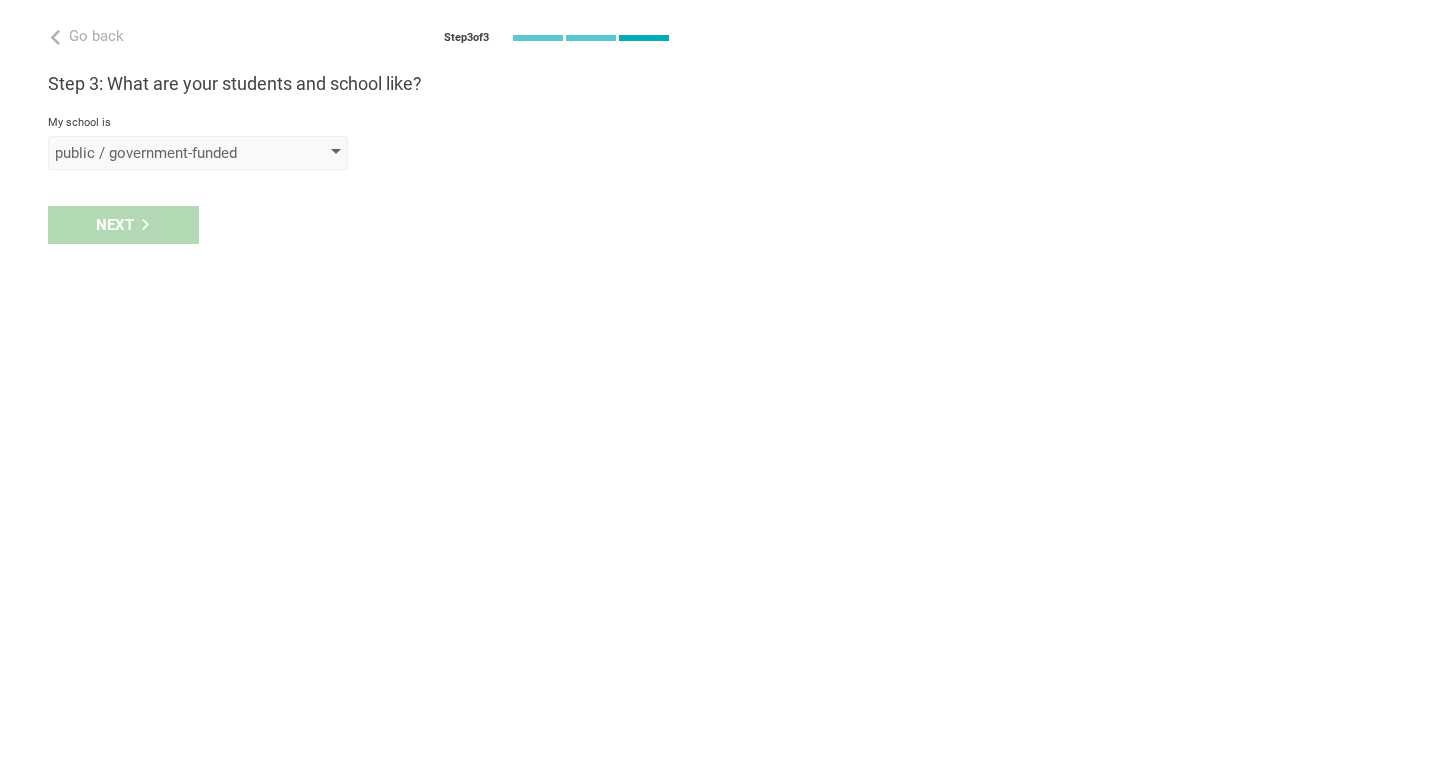 click on "public / government-funded" at bounding box center [169, 153] 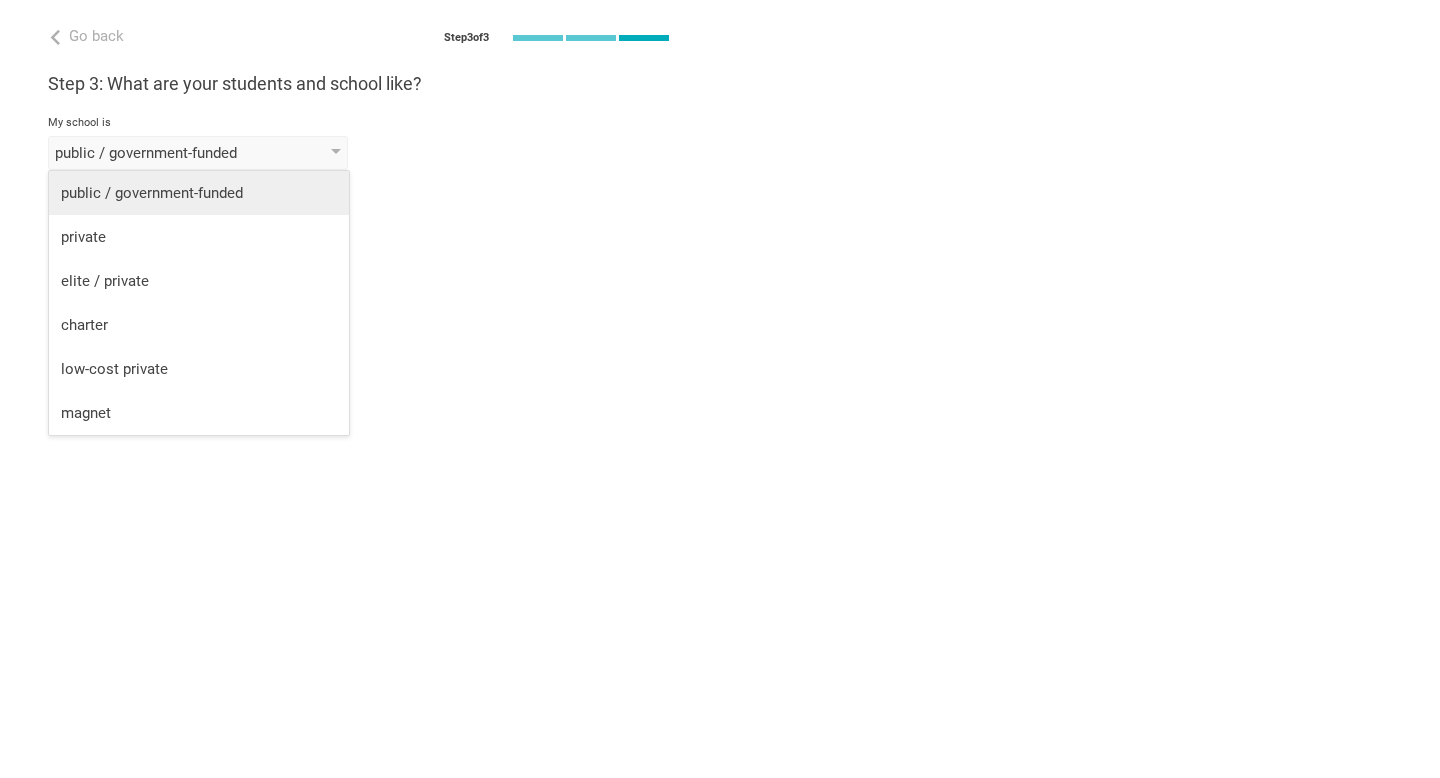 click on "public / government-funded" at bounding box center [199, 193] 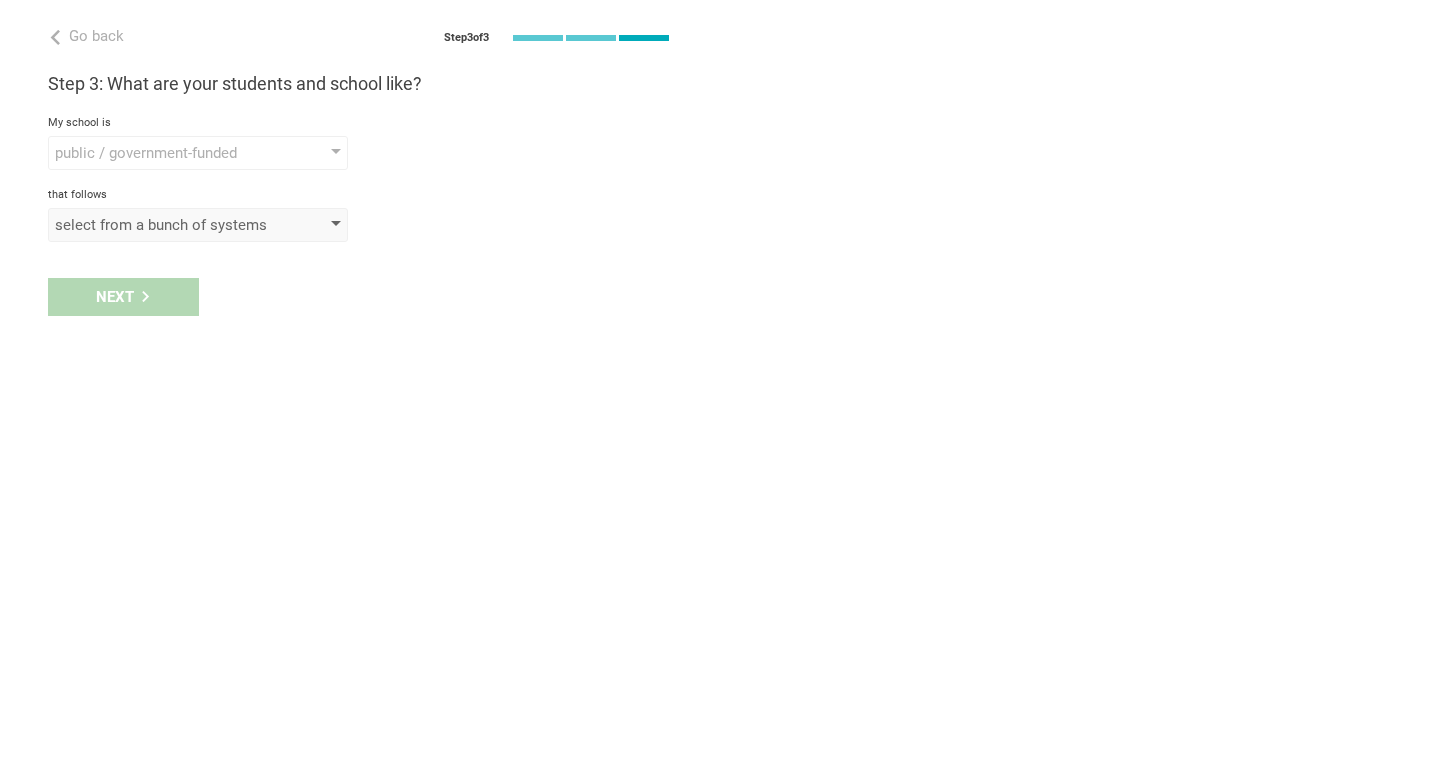 click on "select from a bunch of systems" at bounding box center [169, 225] 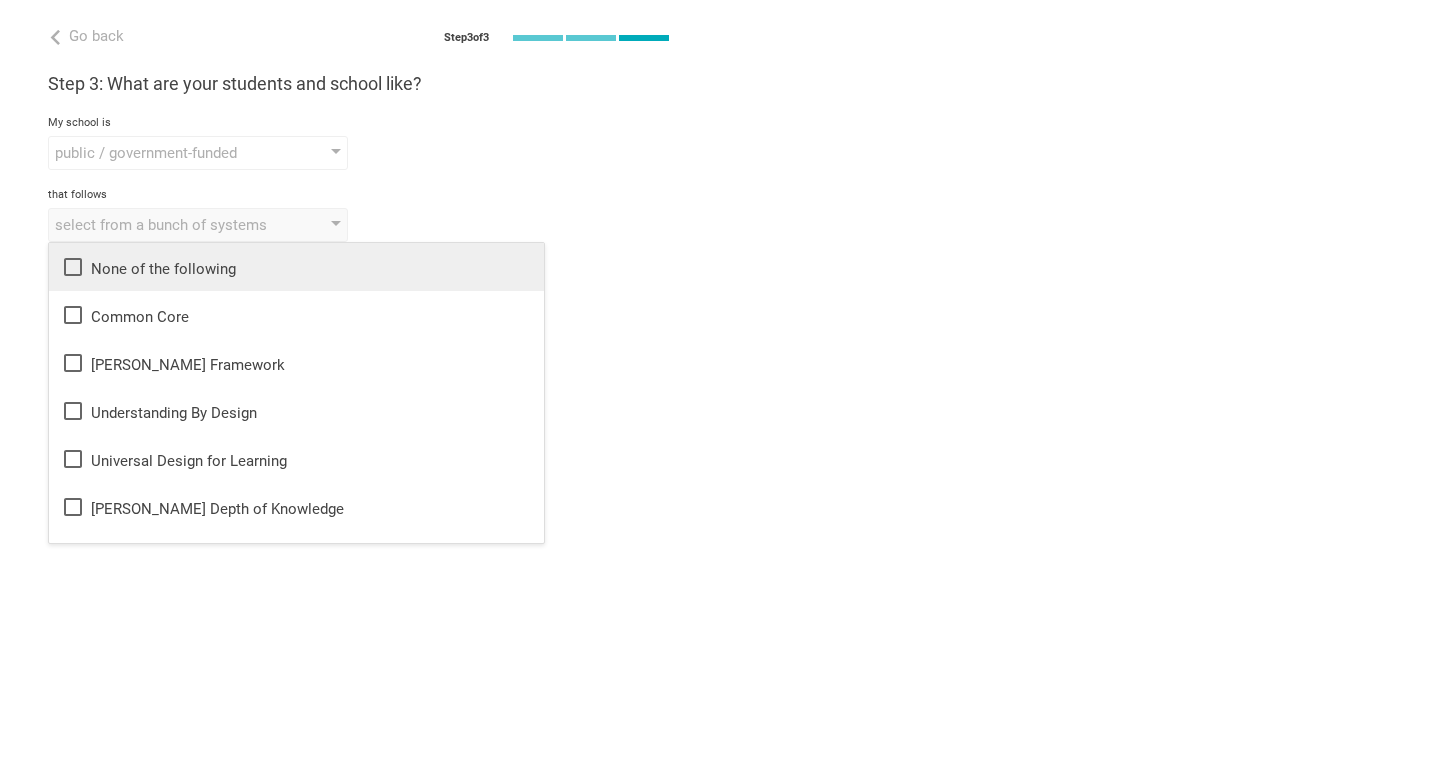 click on "None of the following" at bounding box center (296, 267) 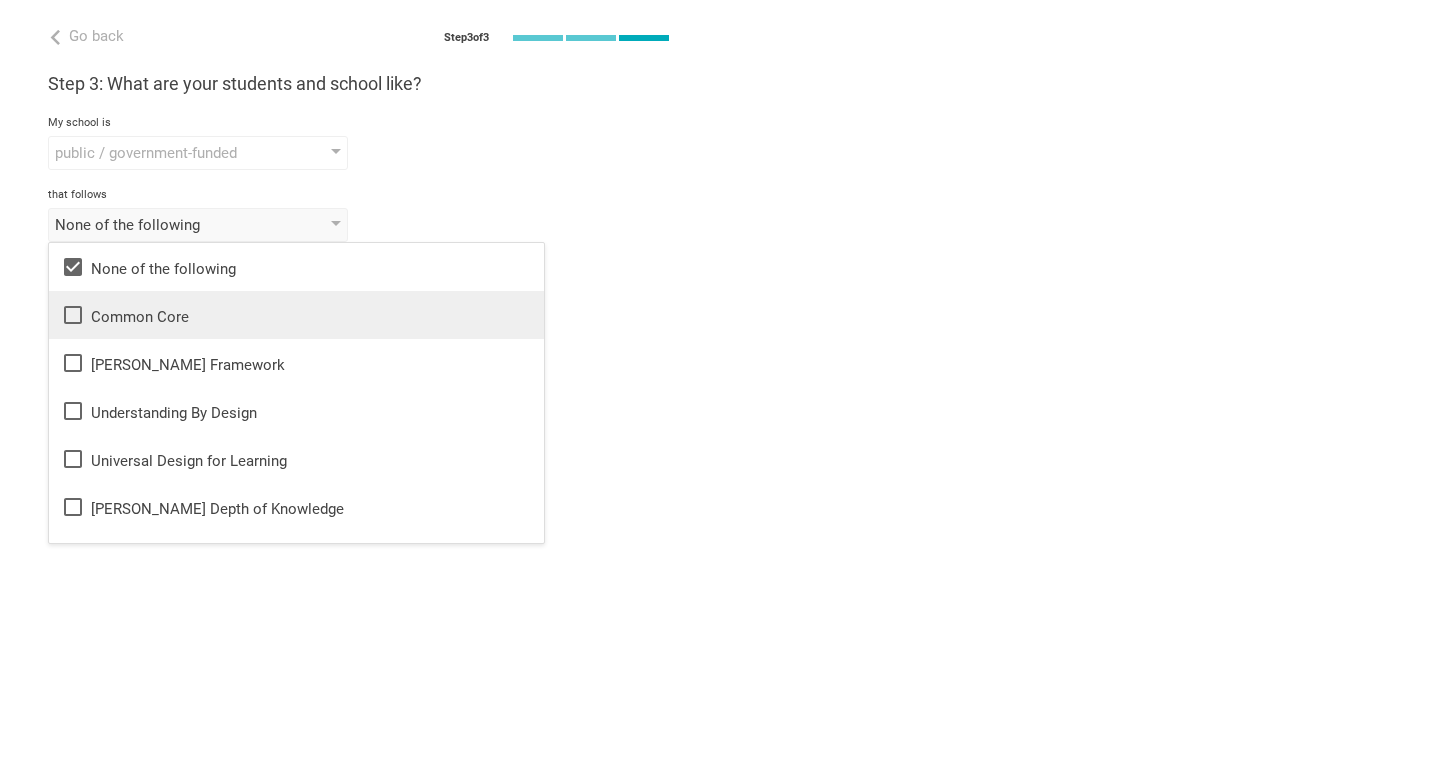click on "Common Core" at bounding box center [296, 315] 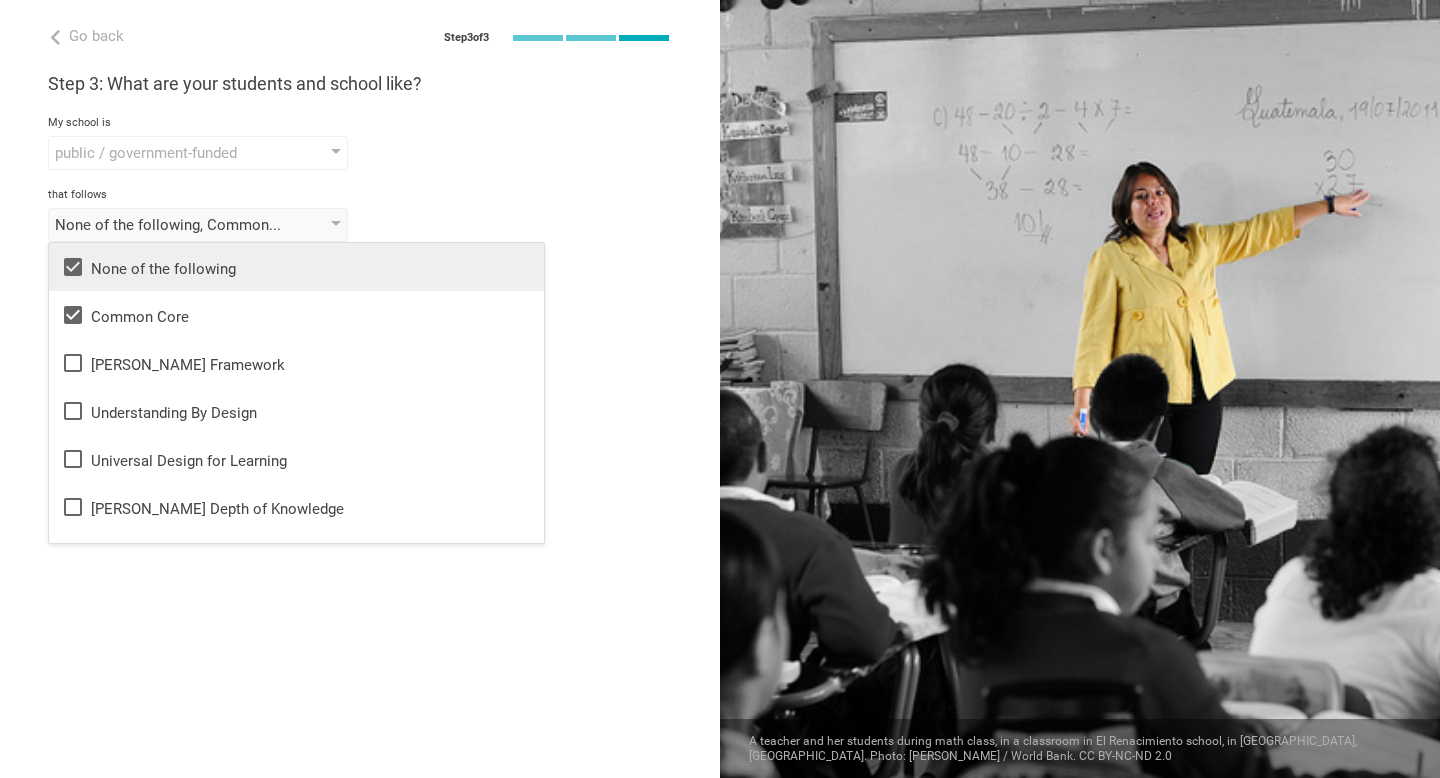 click on "None of the following" at bounding box center (296, 267) 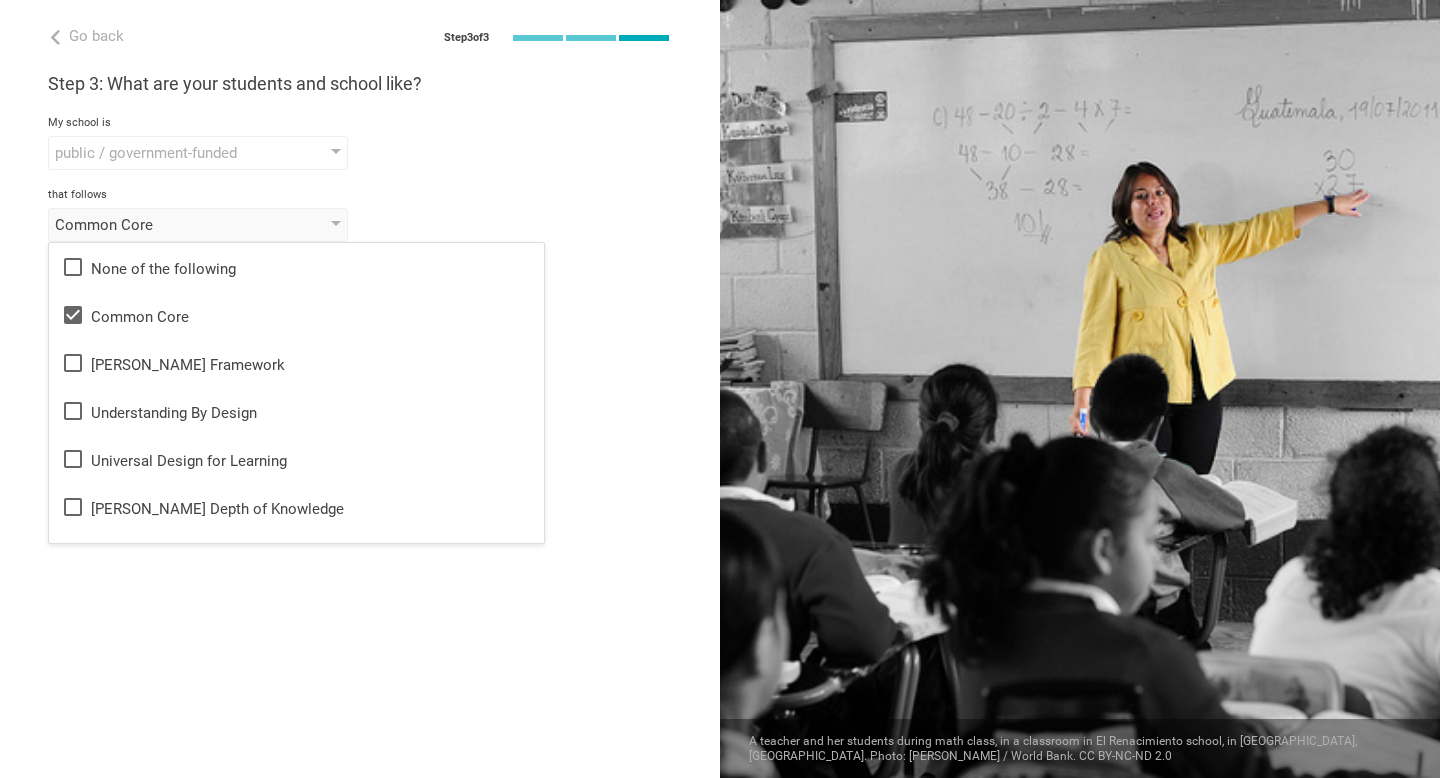 click on "Step 3: What are your students and school like? My school is public / government-funded public / government-funded private elite / private charter low-cost private magnet that follows Common Core None of the following Common Core Danielson Framework Understanding By Design Universal Design for Learning Webb's Depth of Knowledge Blooms Taxonomy Texas Essential Knowledge and Skills Partnership for 21st Century Skills Illinois Learning Standards for Social and Emotional Learning California English Language Development Framework Curriculum Mapping Dynamic Learning Maps Essential Elements Deeper Learning Personalized Learning Teaching for Understanding Constructivism Complex Instruction Common Instruction Framework International Baccalaurette Blending Learning Advanced Placement AdvancED PARCC SBAC WIDA AVID Montessori NCERT 九年一贯制 LCAP and serves select phrases that describe your student population students from all backgrounds and resources students primarily from low-income backgrounds" at bounding box center (360, 157) 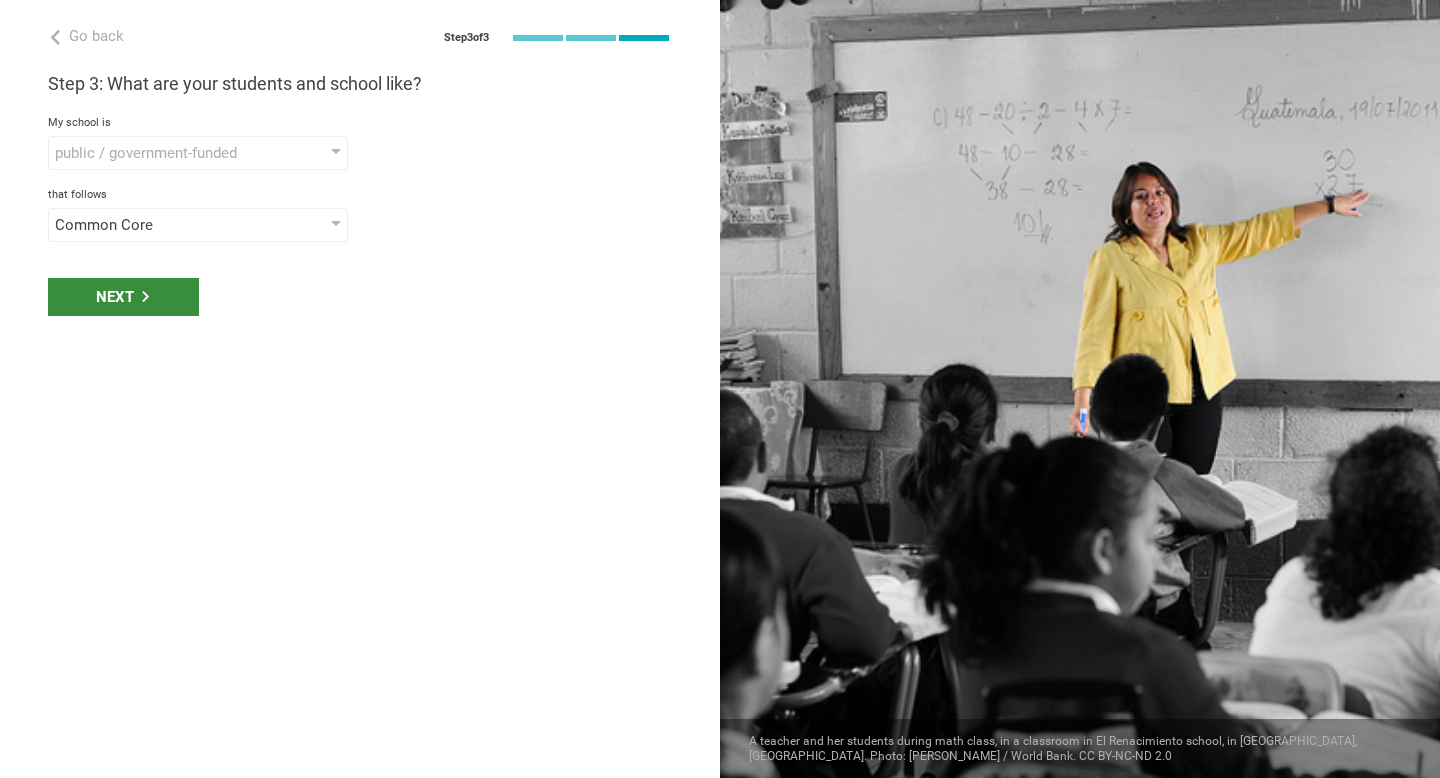 click on "Next" at bounding box center [123, 297] 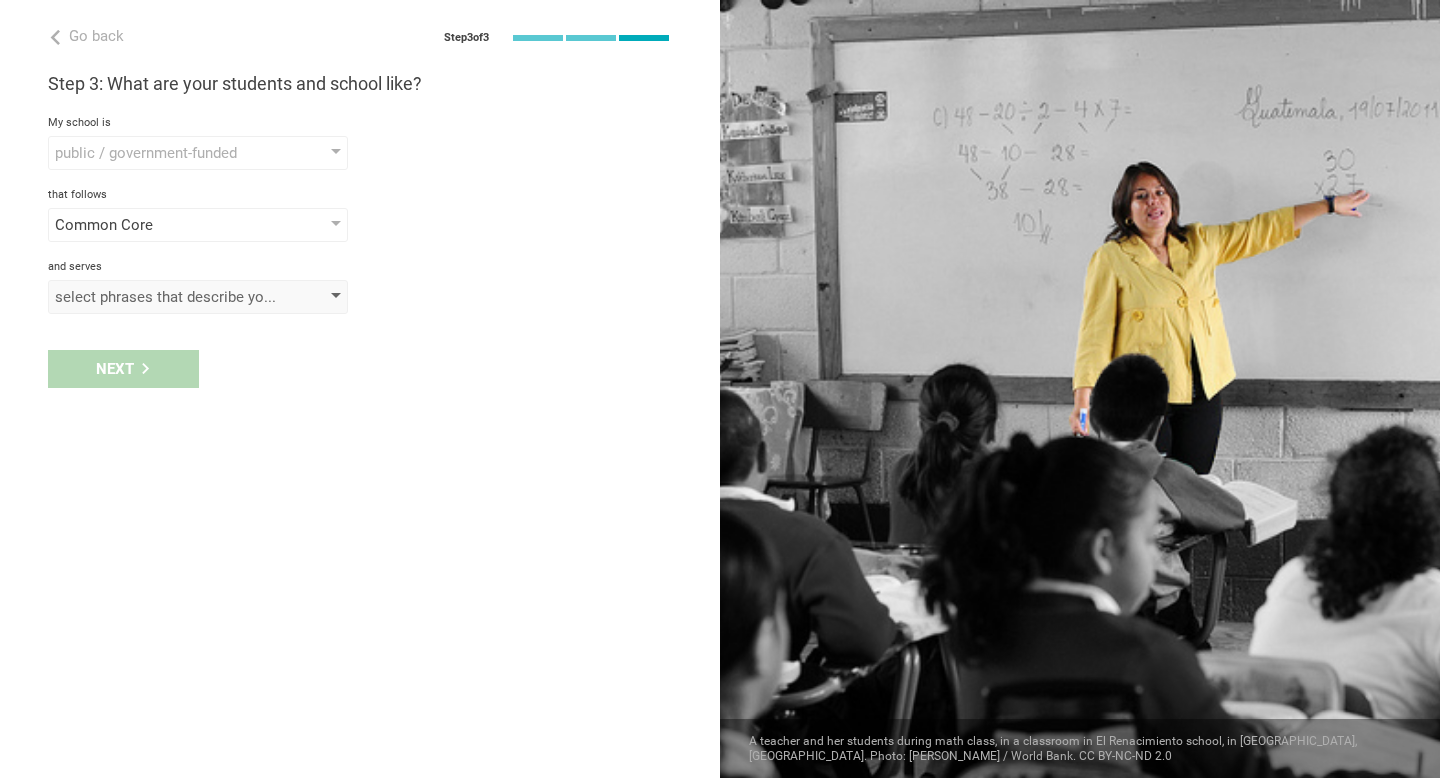 click on "select phrases that describe your student population" at bounding box center [169, 297] 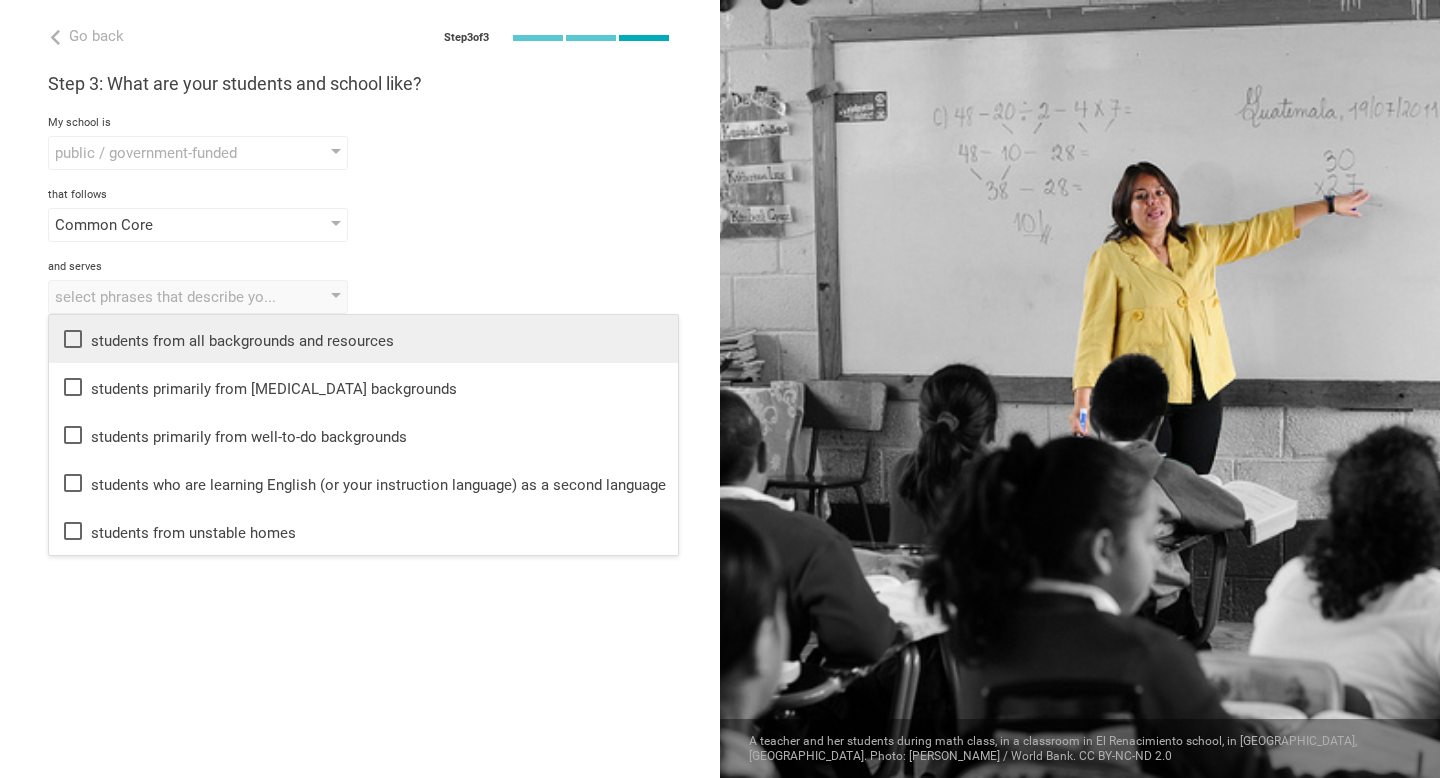 click on "students from all backgrounds and resources" at bounding box center [363, 339] 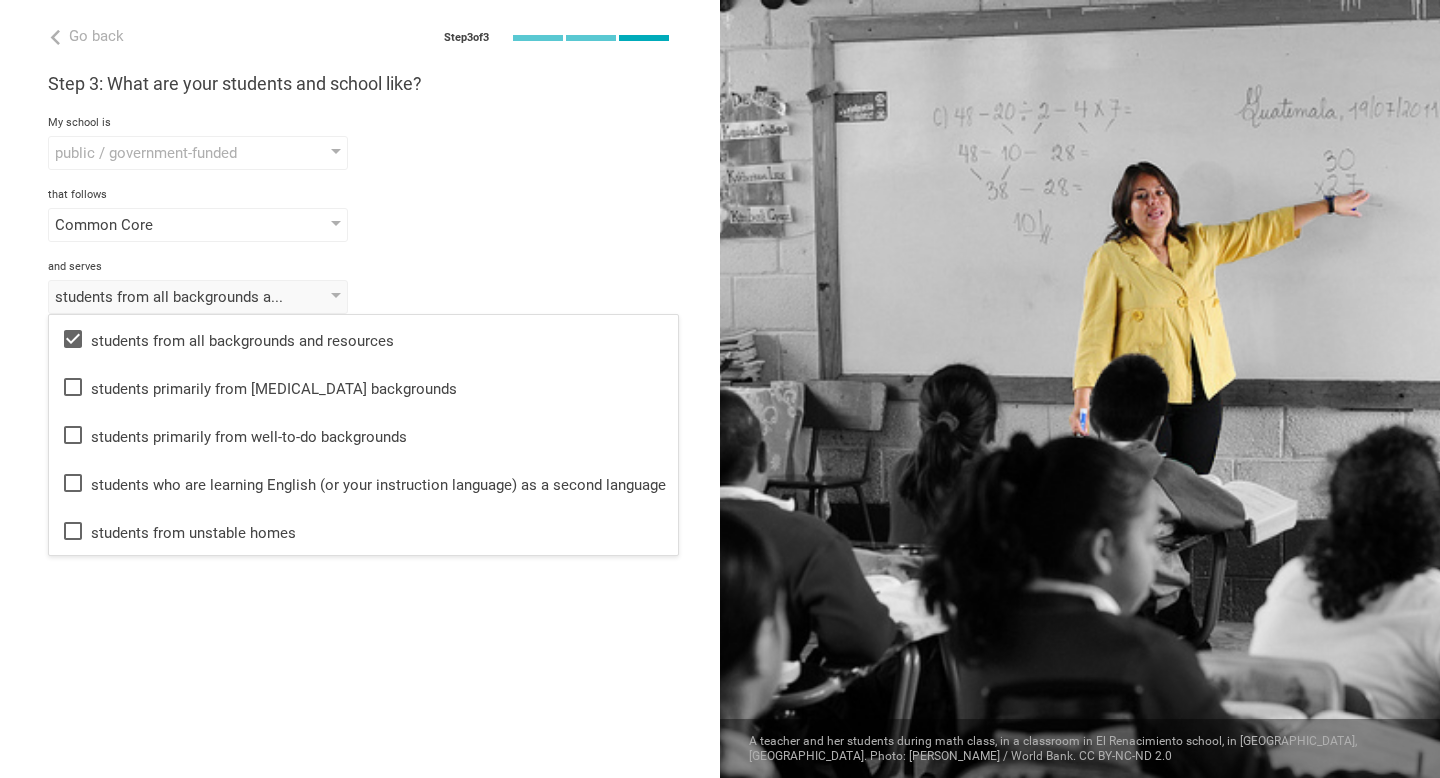 click on "and serves" at bounding box center [360, 267] 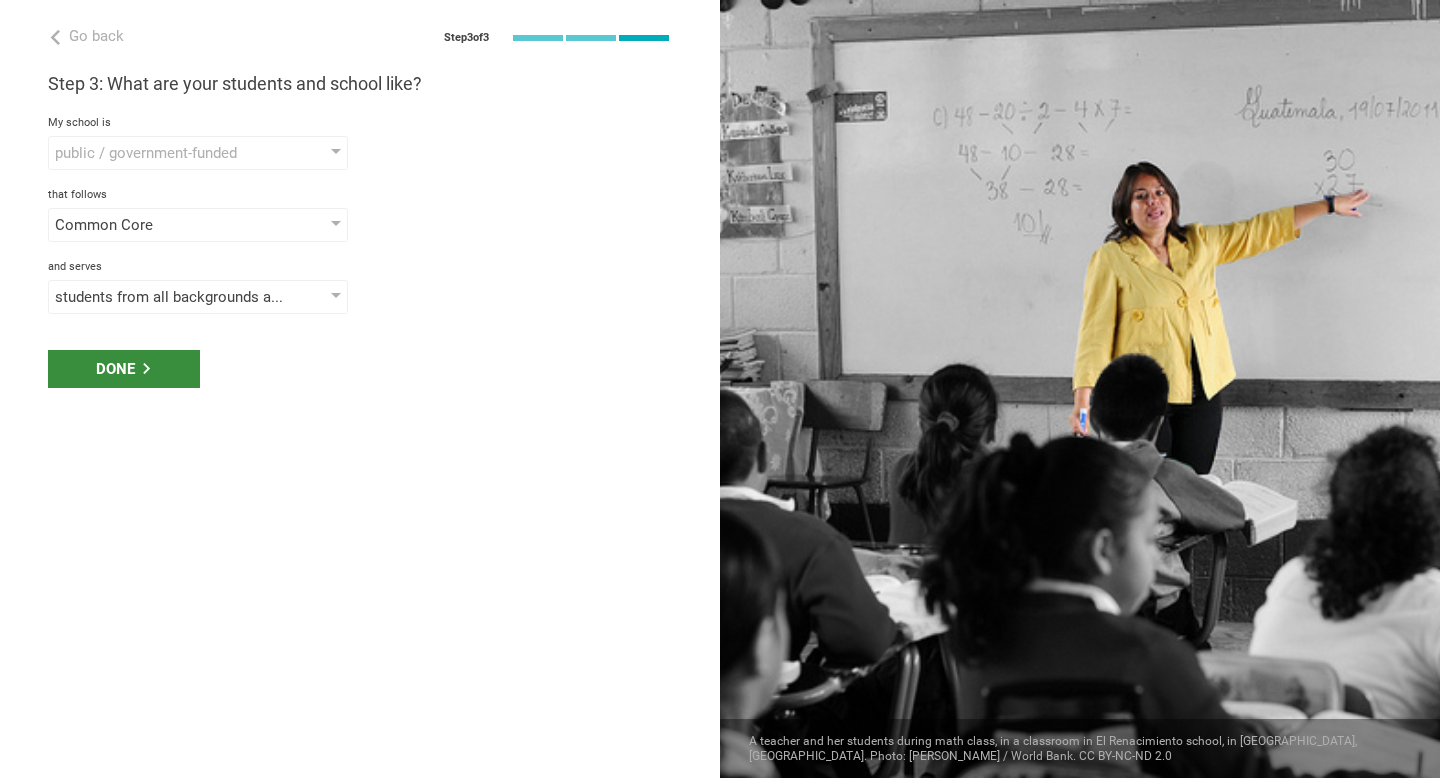 click on "Done" at bounding box center [124, 369] 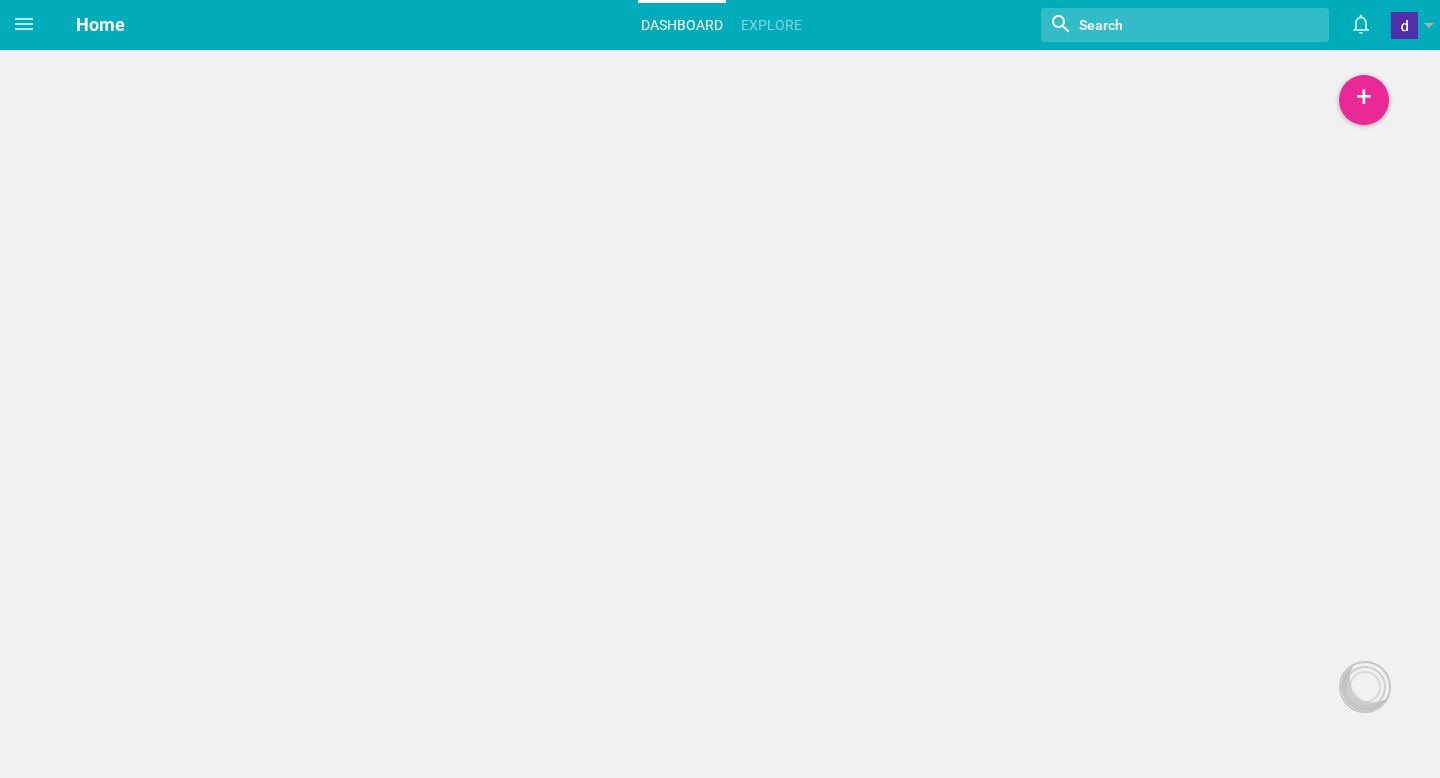 scroll, scrollTop: 0, scrollLeft: 0, axis: both 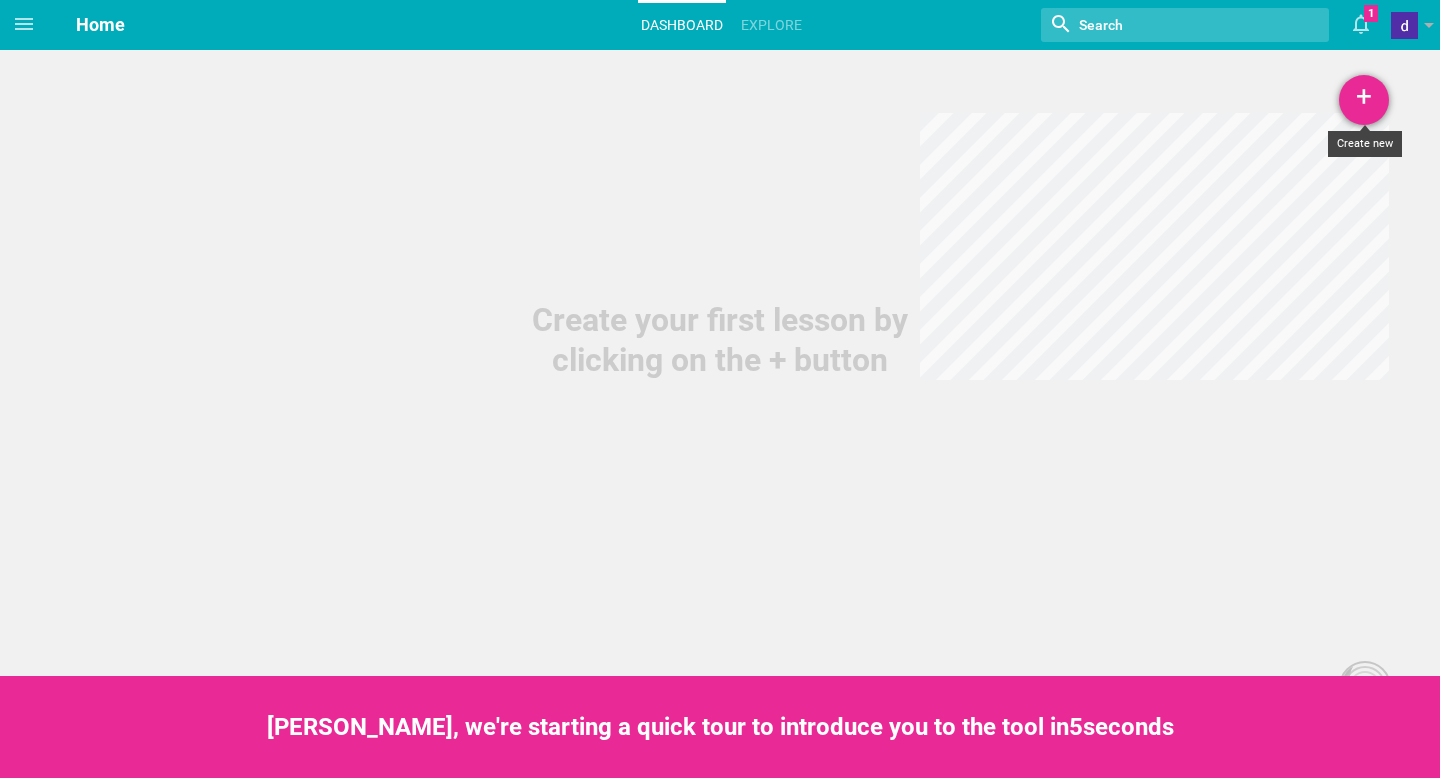 click on "+" at bounding box center (1364, 100) 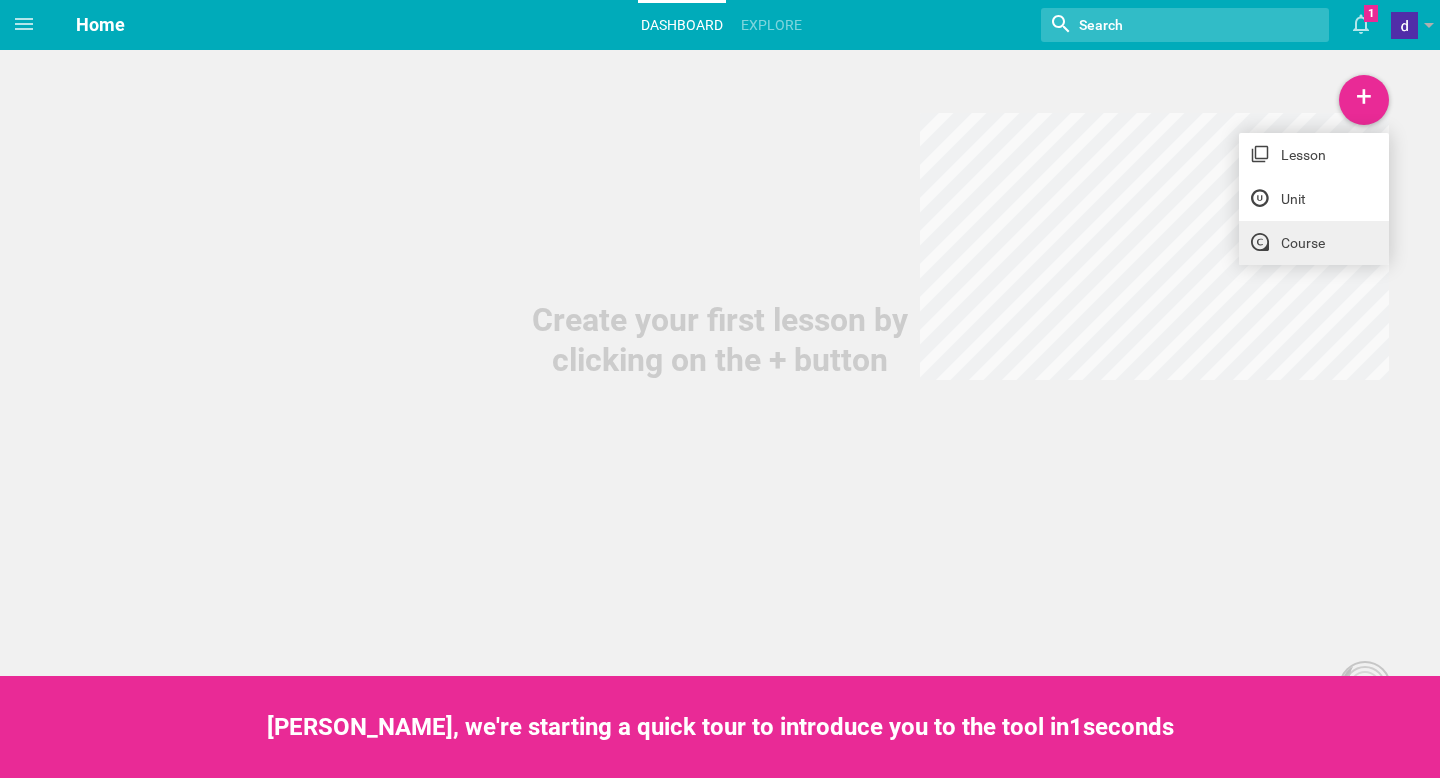 click on "Course" at bounding box center (1314, 243) 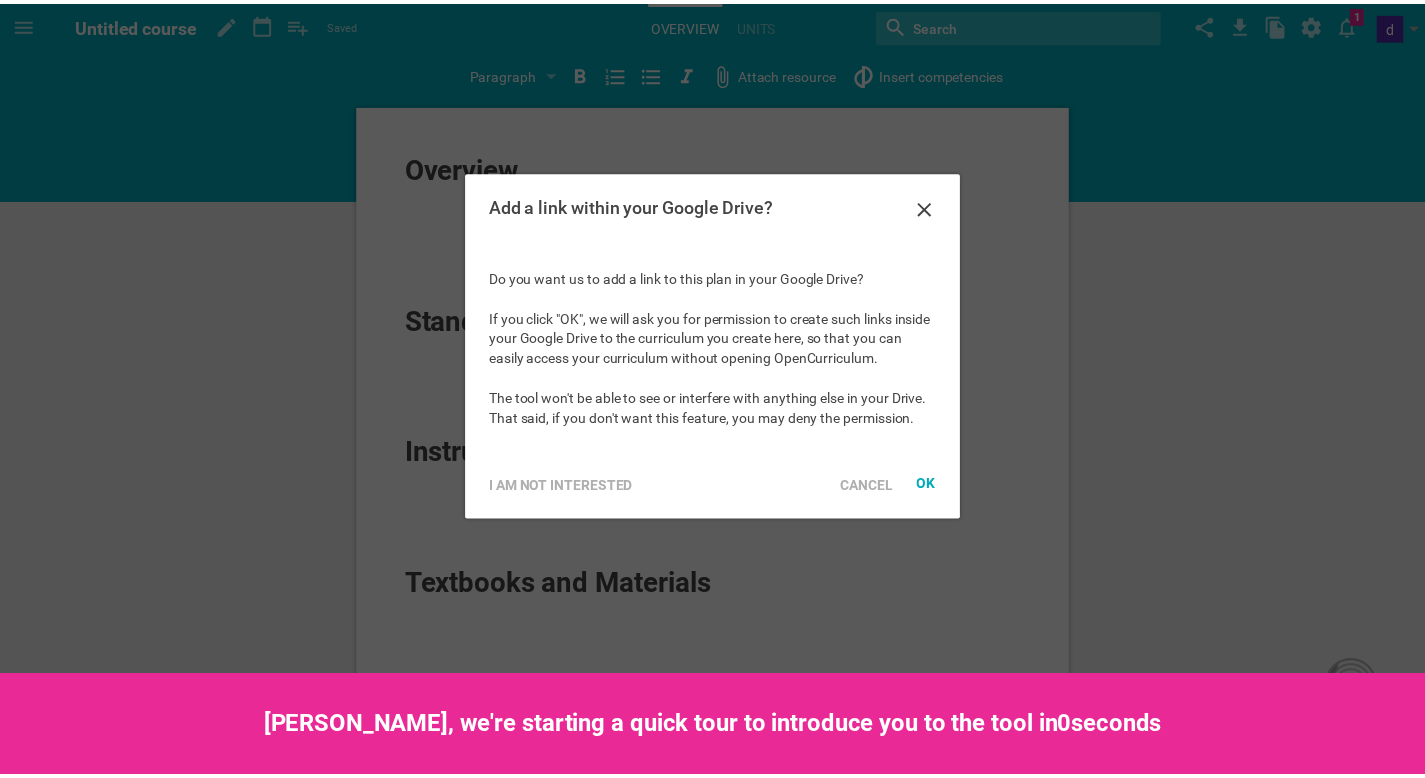 scroll, scrollTop: 0, scrollLeft: 0, axis: both 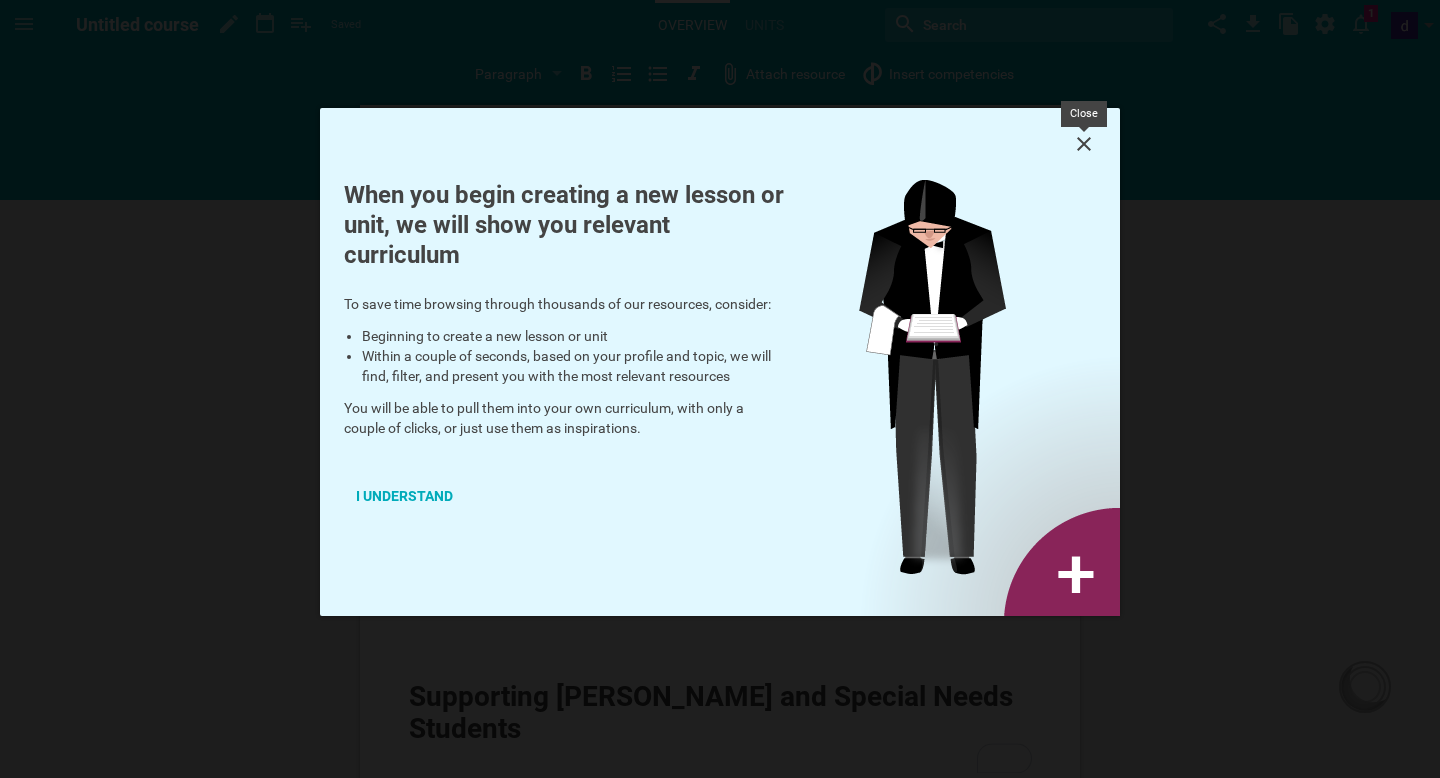 click 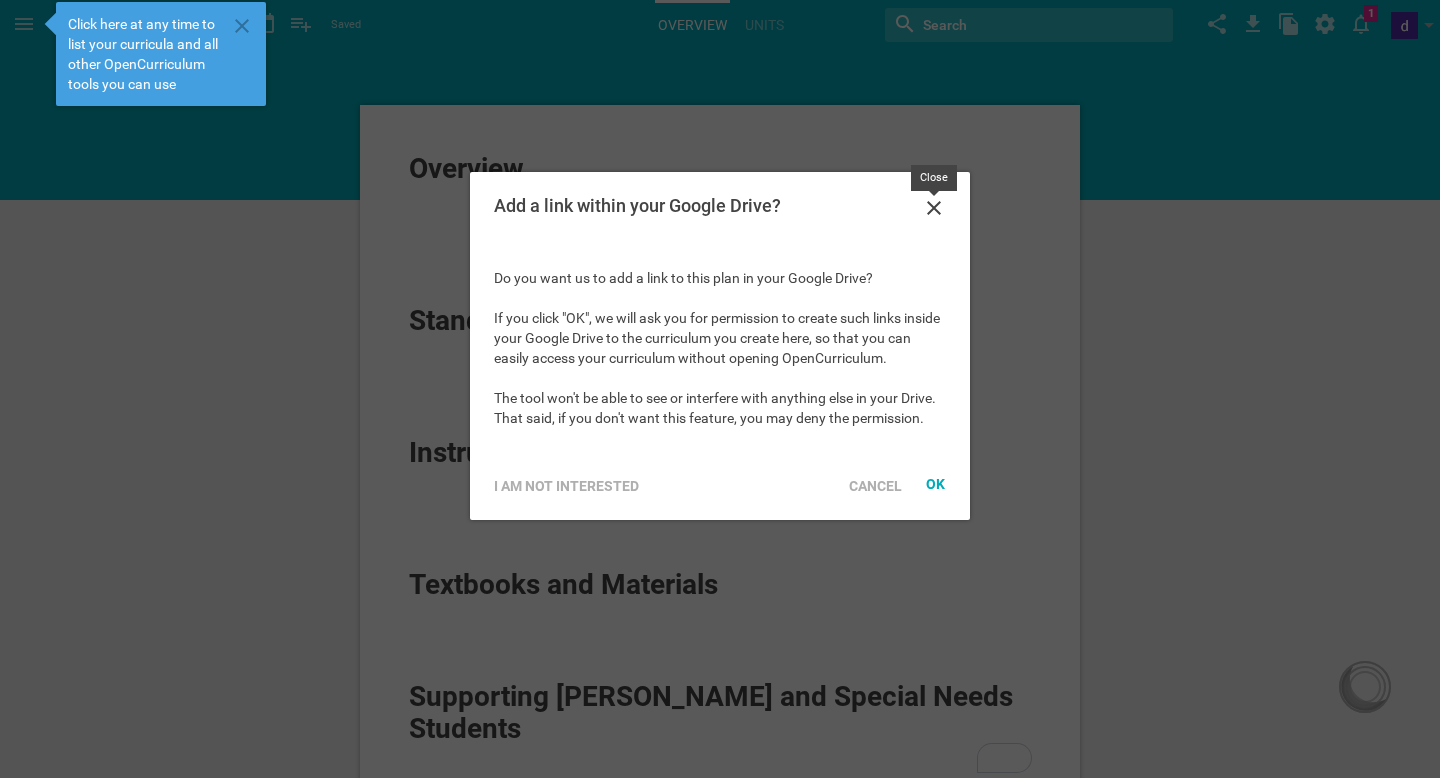 click 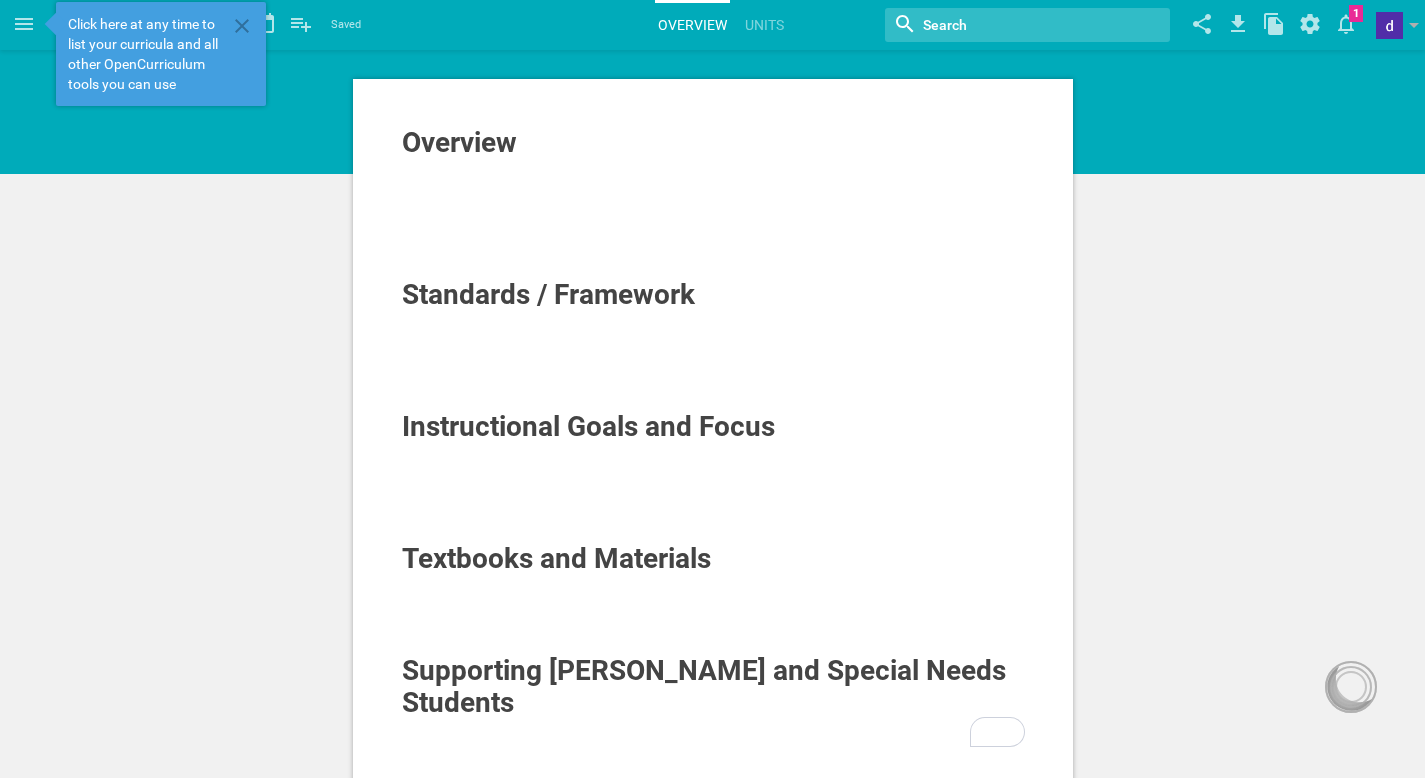 scroll, scrollTop: 0, scrollLeft: 0, axis: both 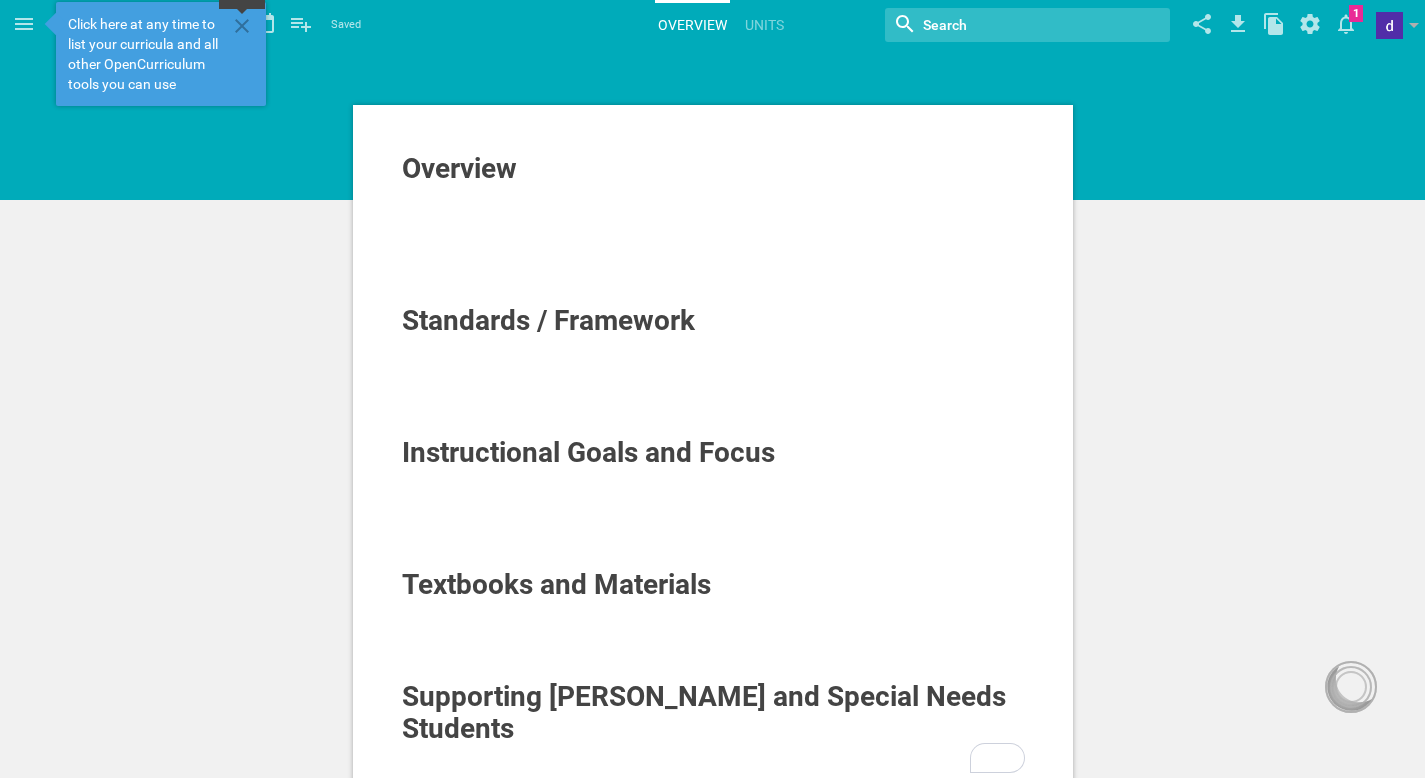 click 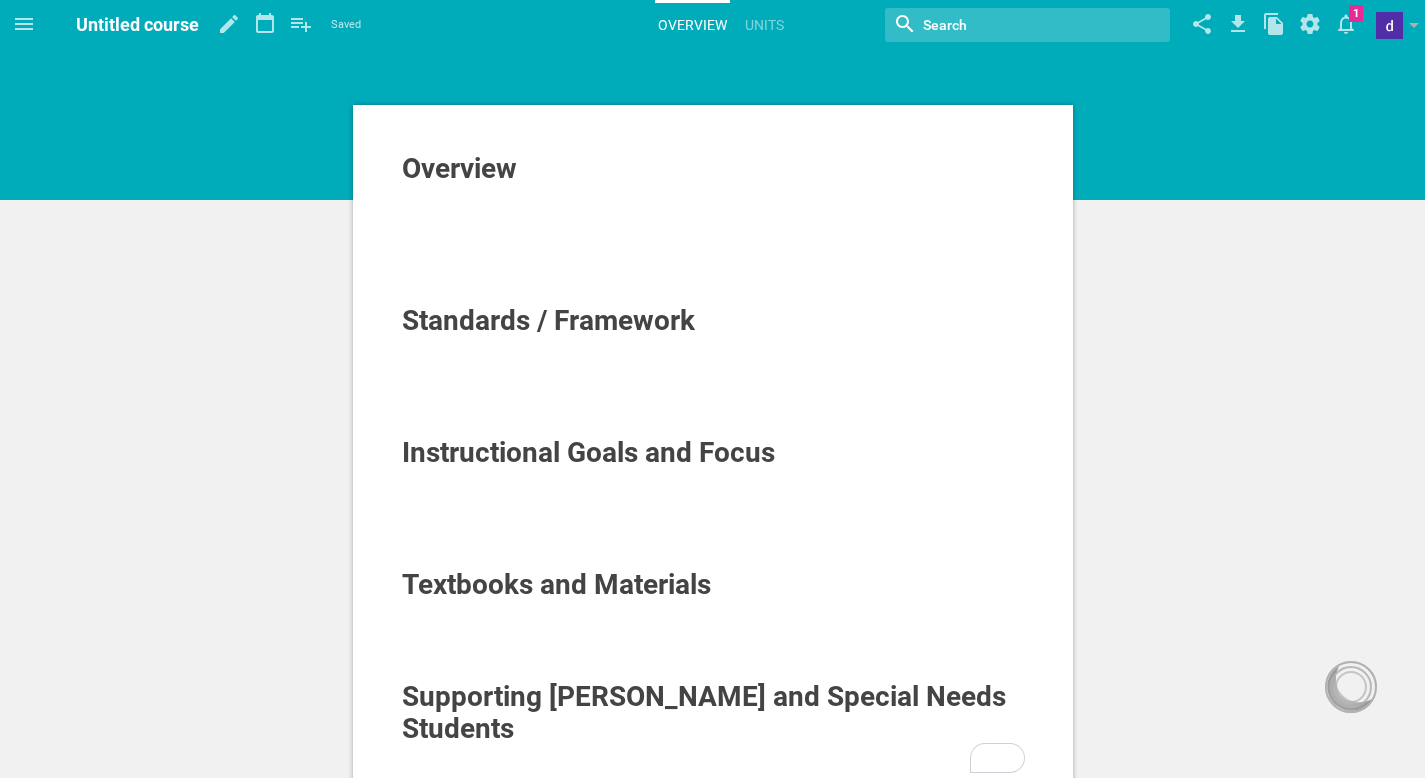 click on "Overview Standards / Framework Instructional Goals and Focus Textbooks and Materials Supporting [PERSON_NAME] and Special Needs Students Post comment  said: Post reply" at bounding box center [712, 699] 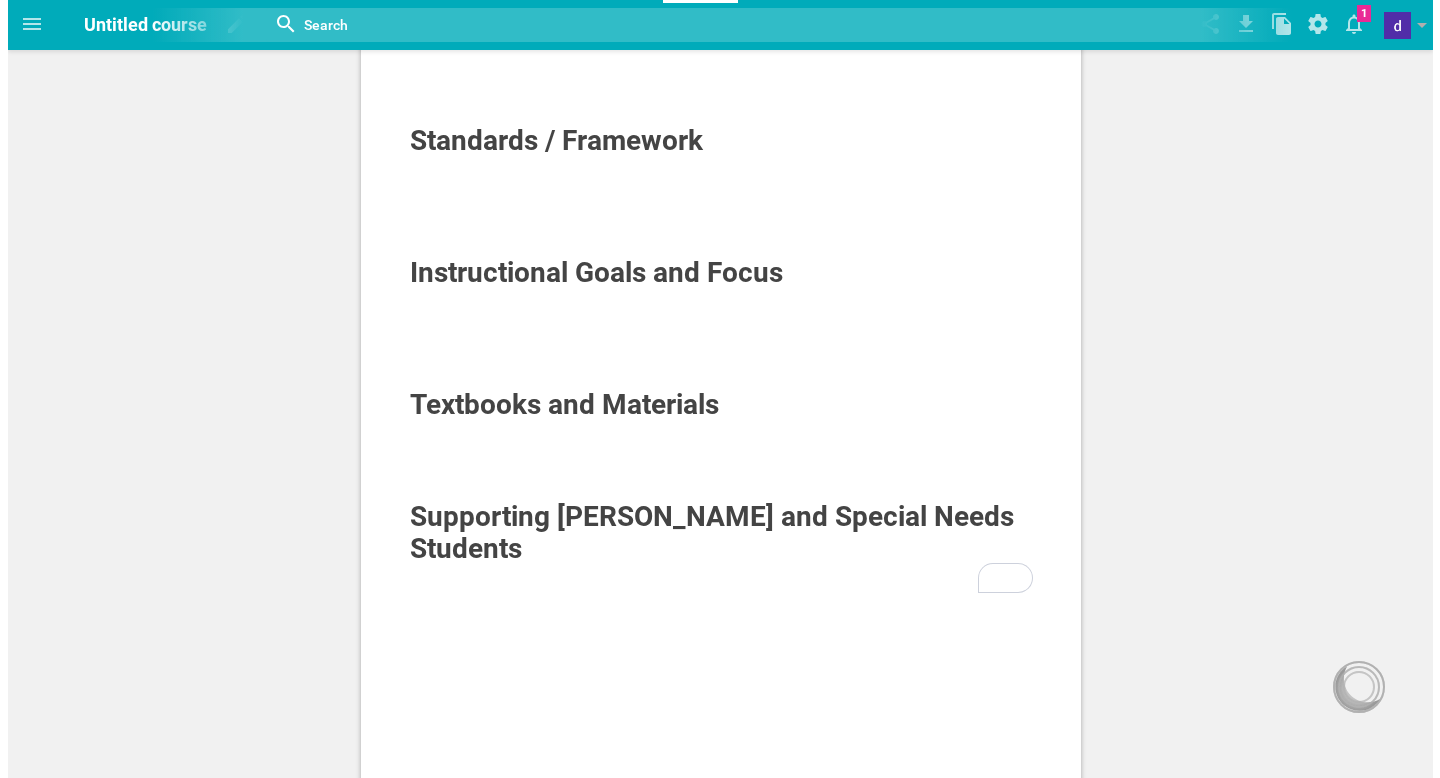 scroll, scrollTop: 0, scrollLeft: 0, axis: both 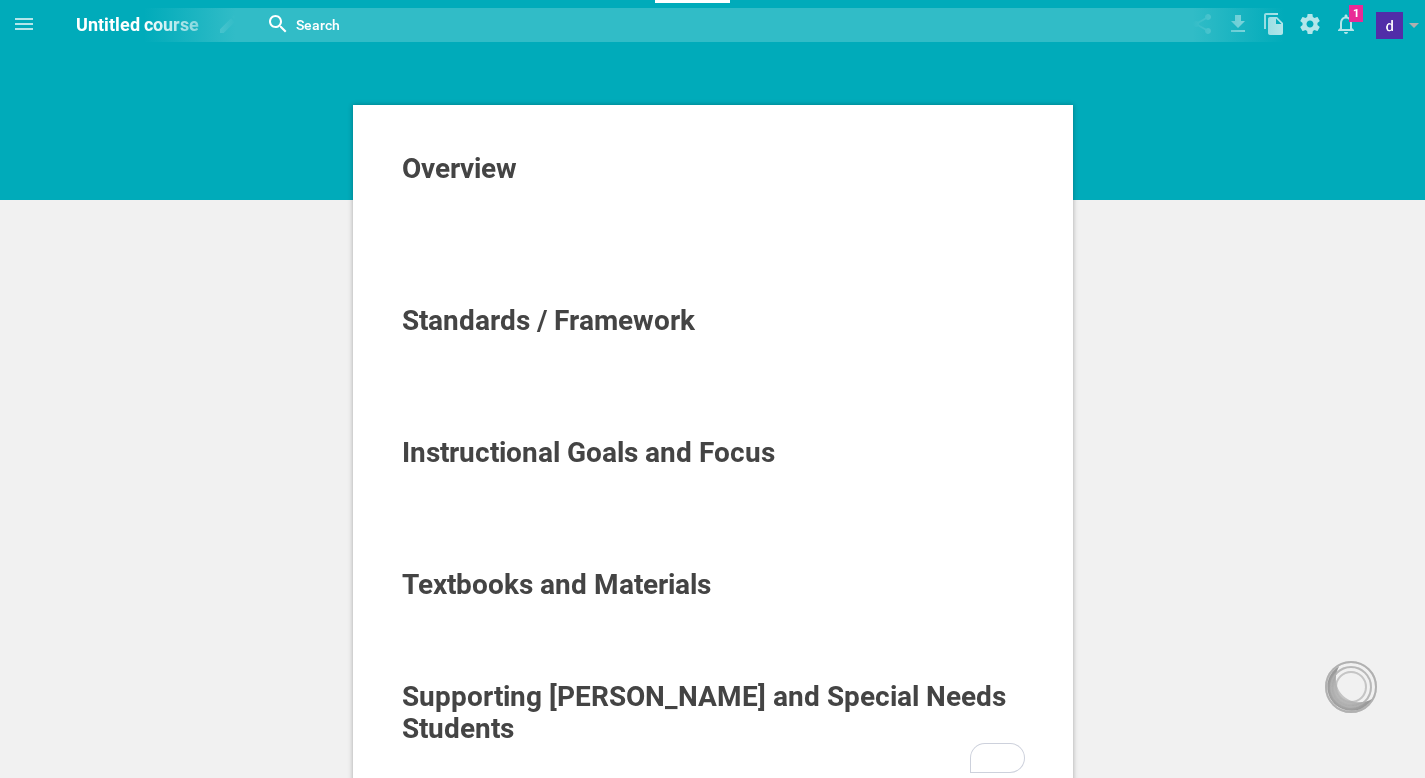 click on "Overview" at bounding box center (459, 168) 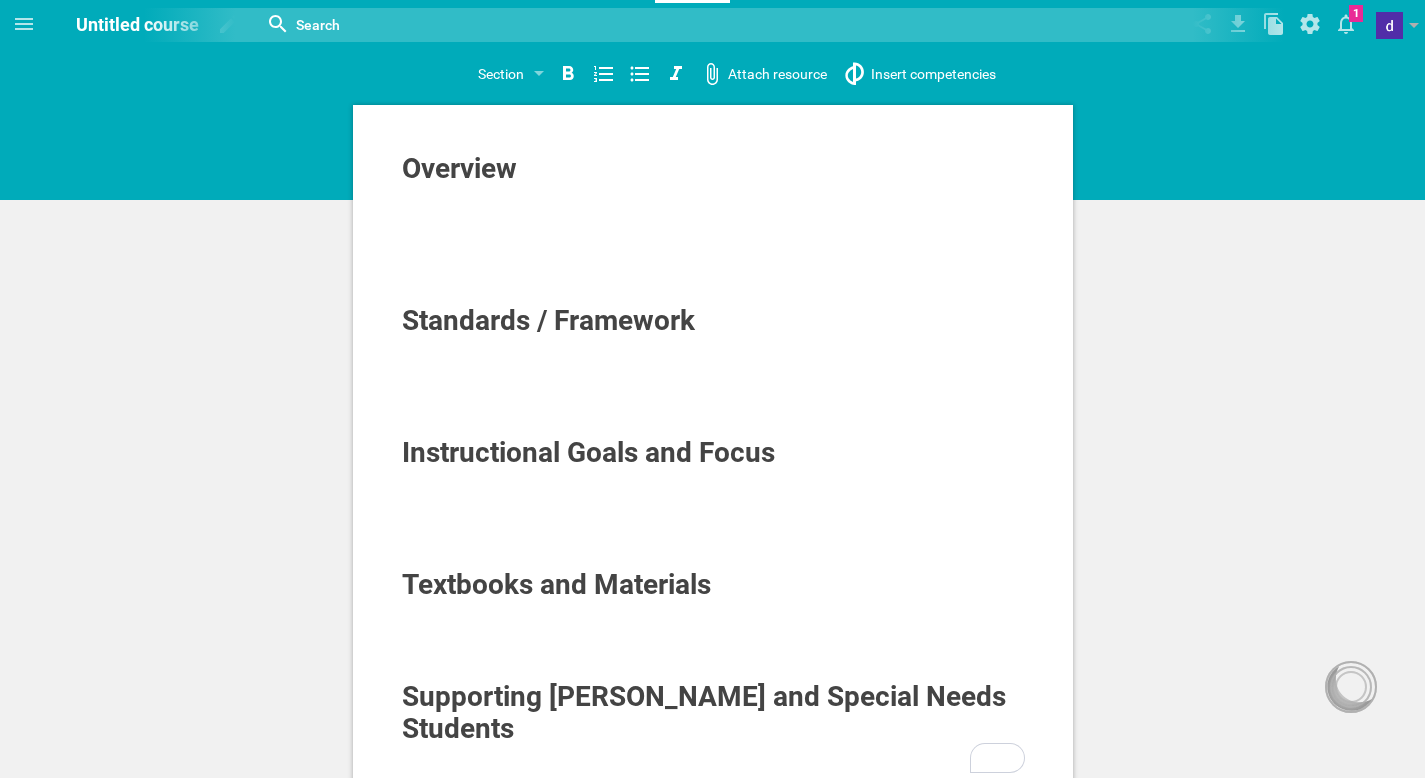click on "Overview" at bounding box center [459, 168] 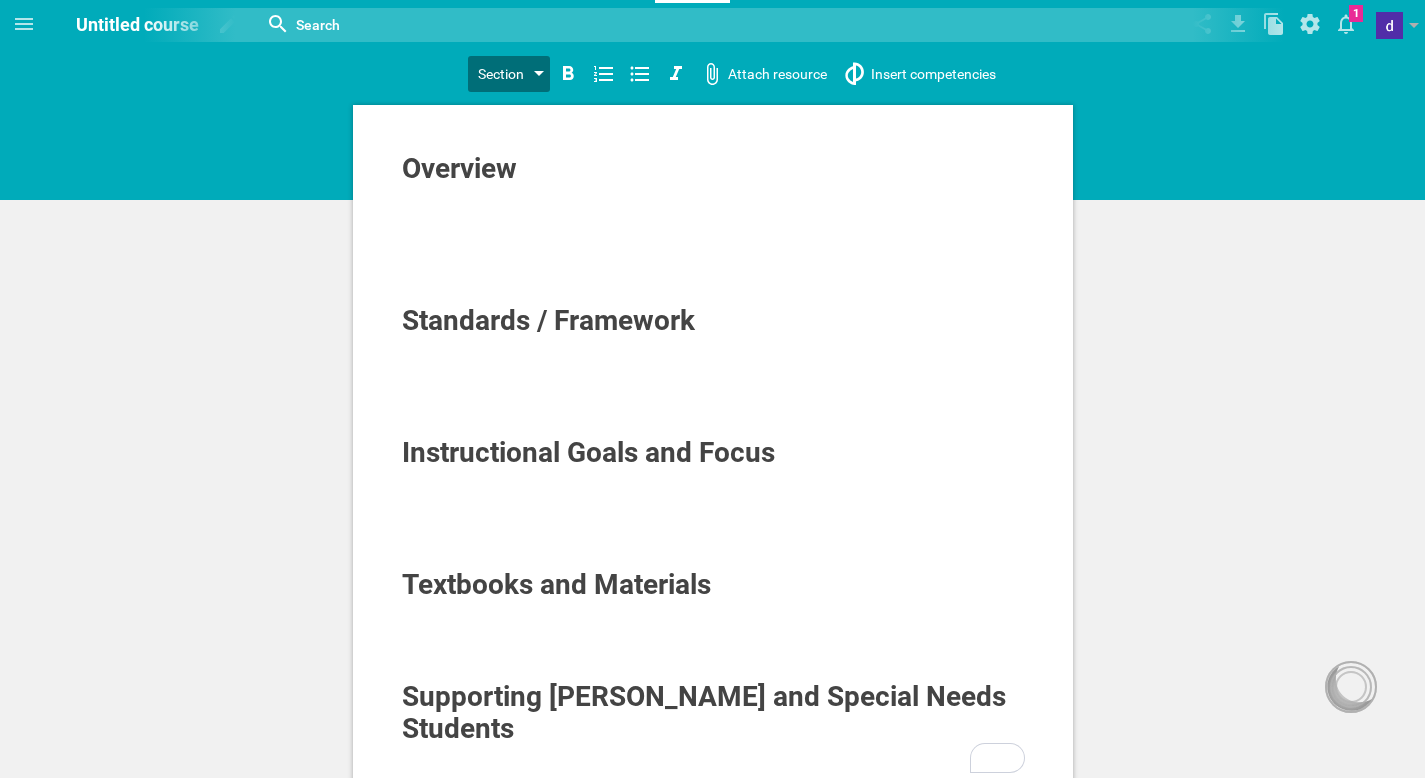 click on "Section" at bounding box center [501, 74] 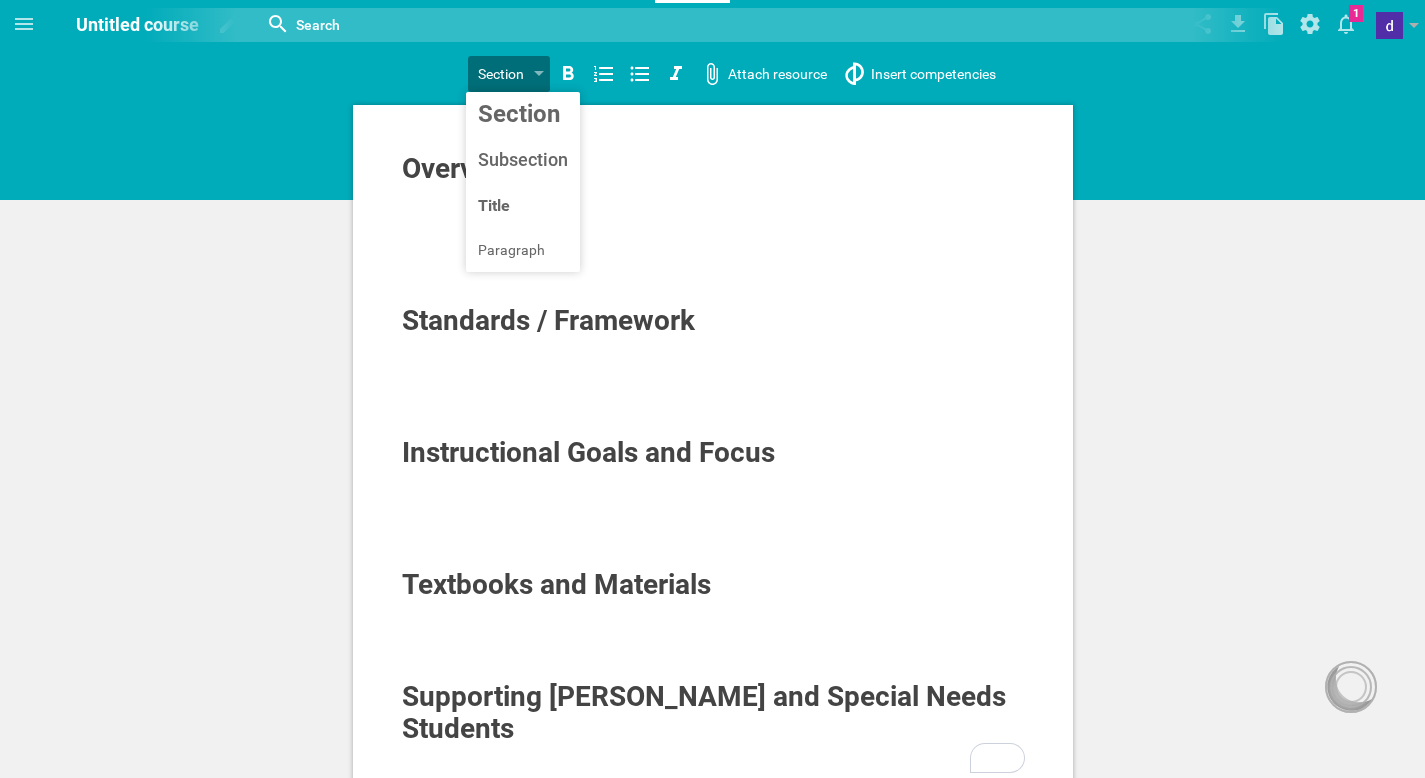 click on "Untitled course Saved My favorites Another library... Overview Units Nothing found with term "" Change background… Delete  course …   1 Moe is now following you View my profile Groups Create a school or team site My preferences Logout" at bounding box center (736, 25) 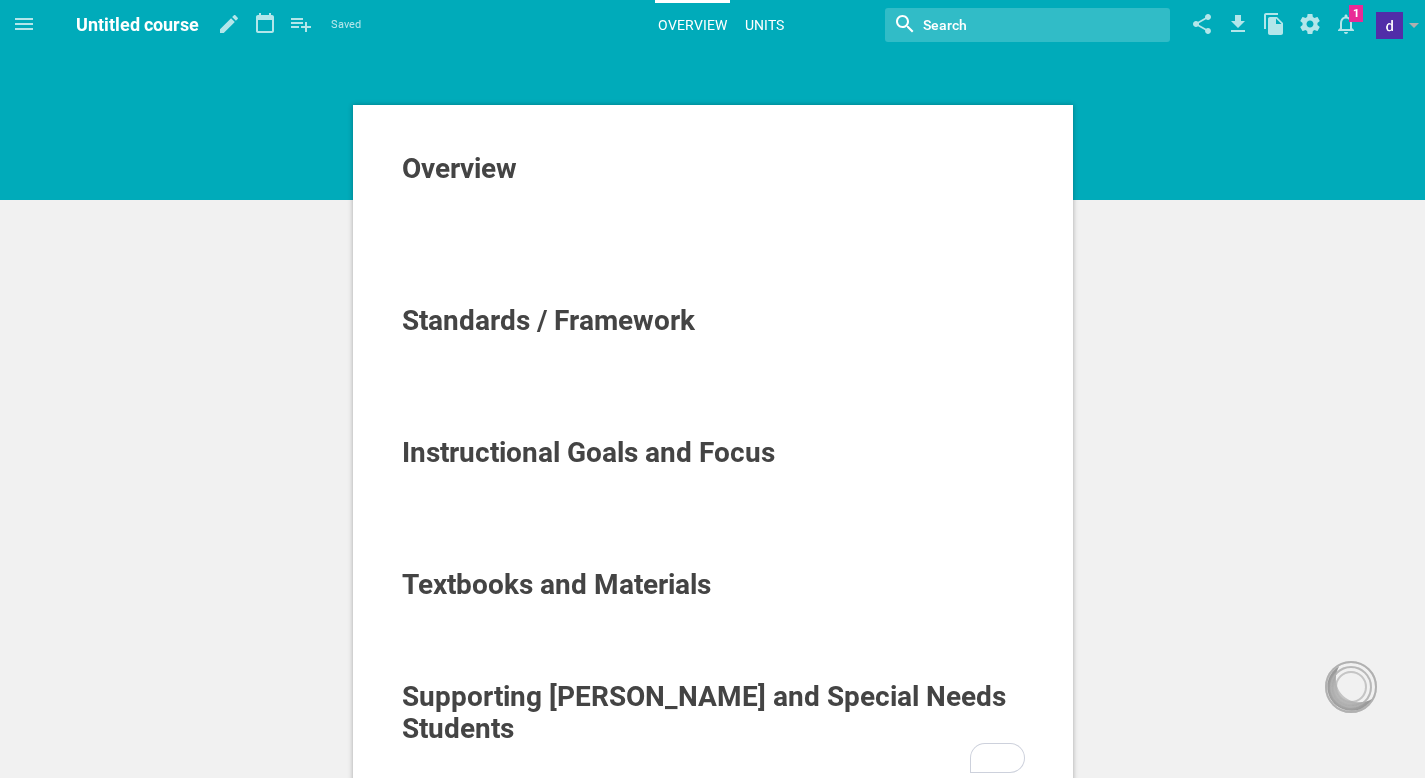 click on "Units" at bounding box center [764, 25] 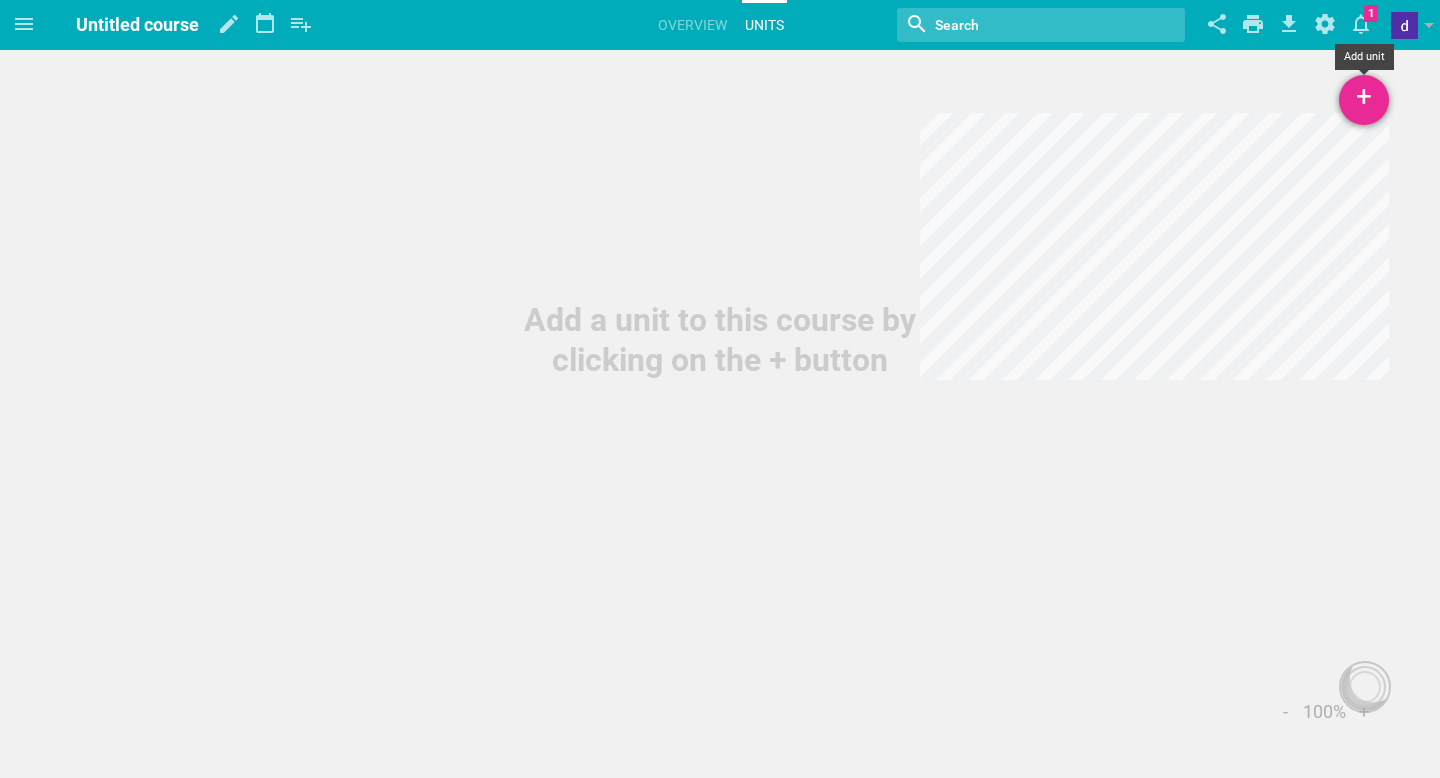click on "+" at bounding box center (1364, 100) 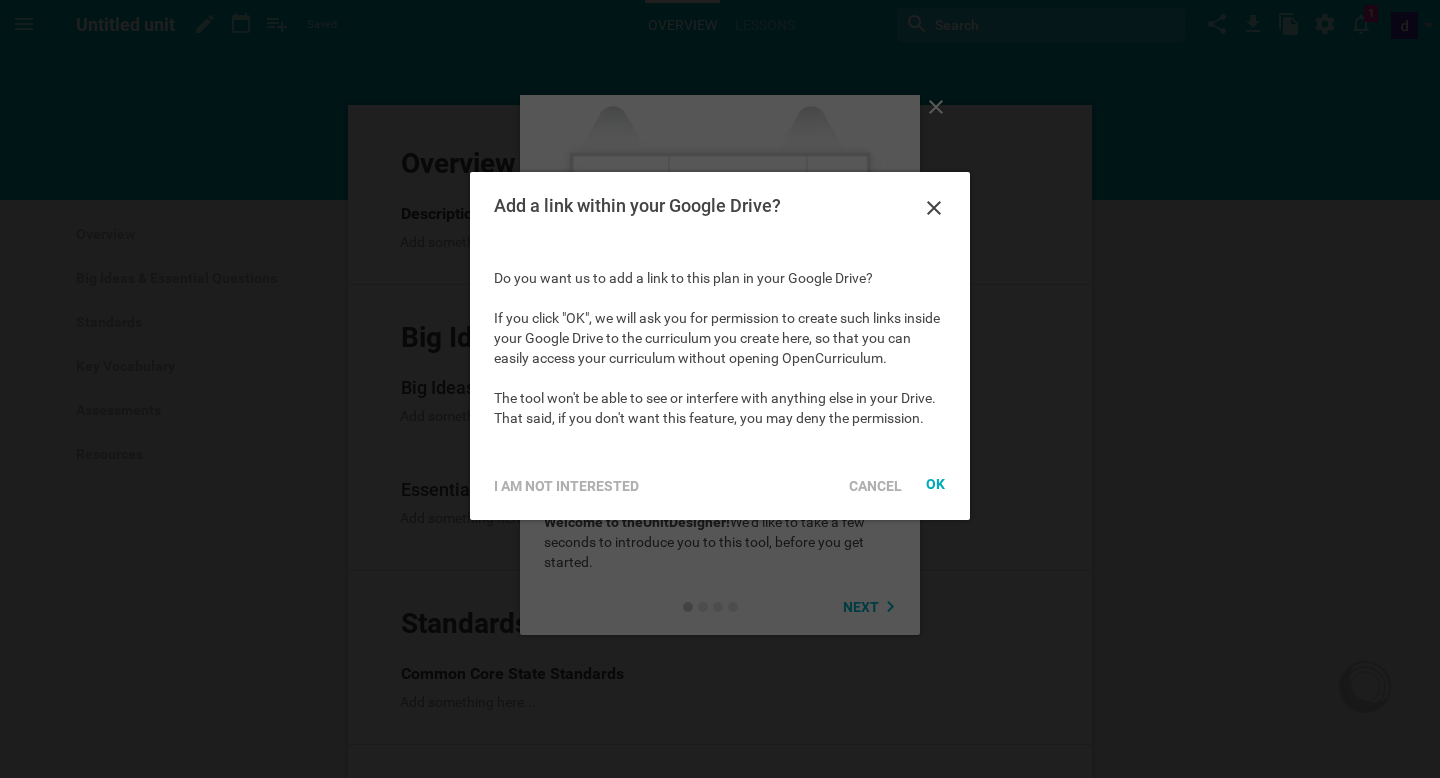 scroll, scrollTop: 0, scrollLeft: 0, axis: both 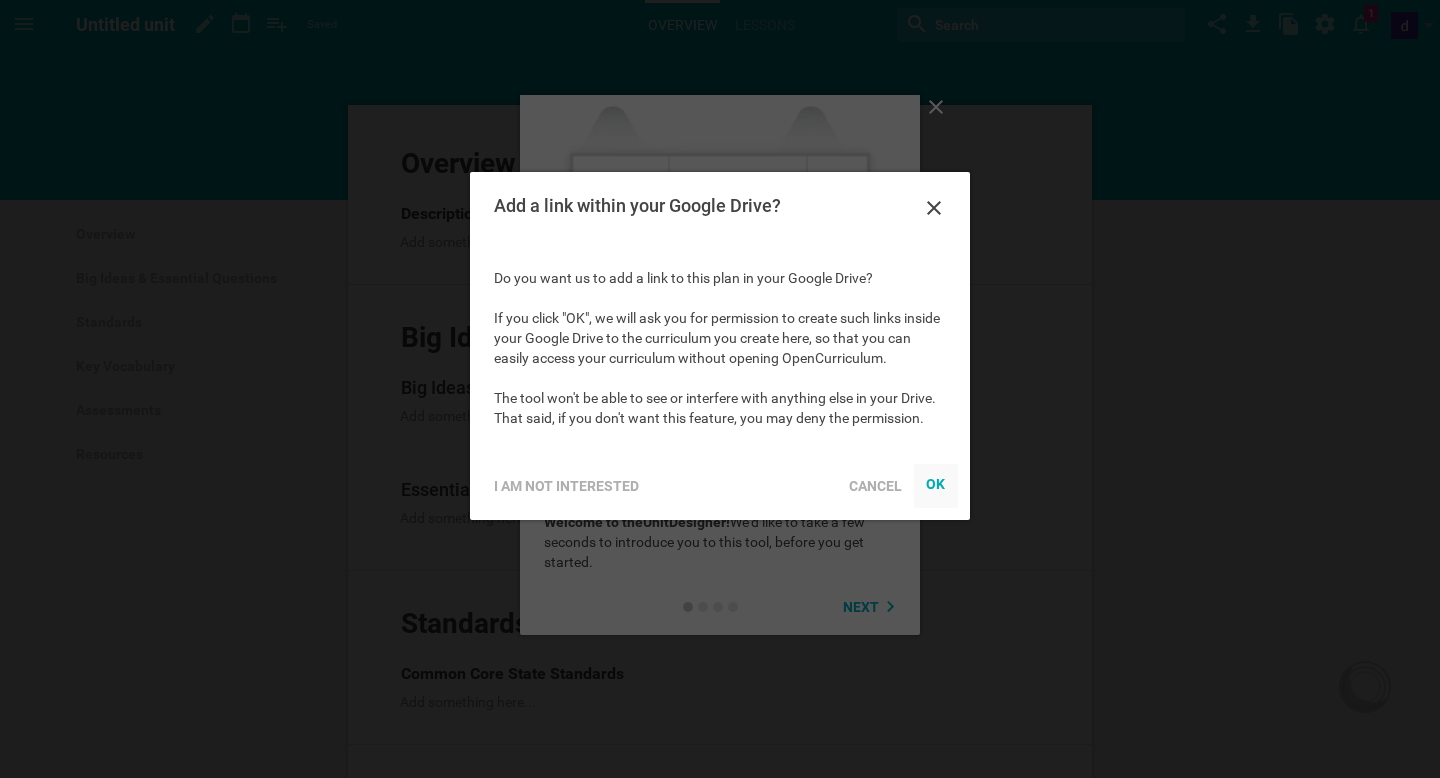 click on "OK" at bounding box center [936, 484] 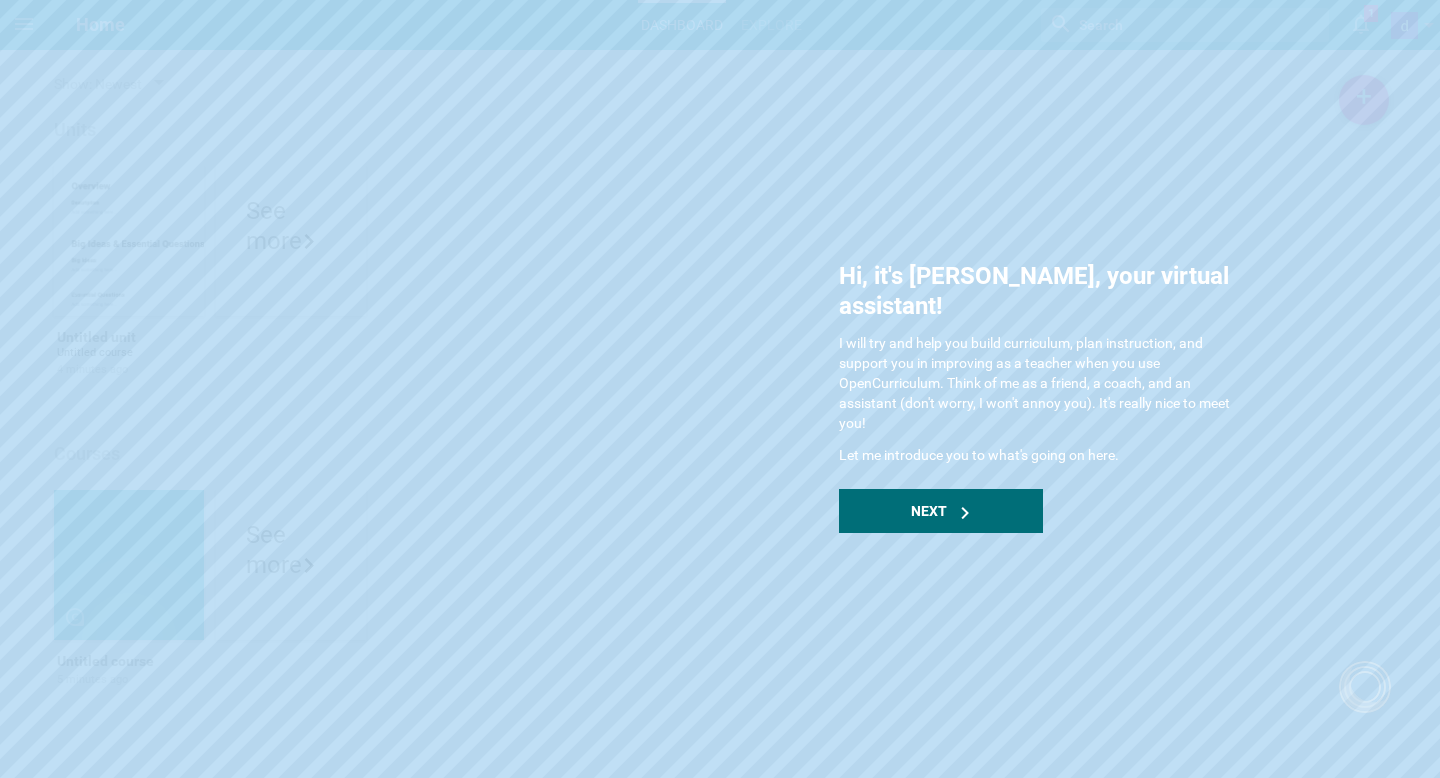 scroll, scrollTop: 0, scrollLeft: 0, axis: both 